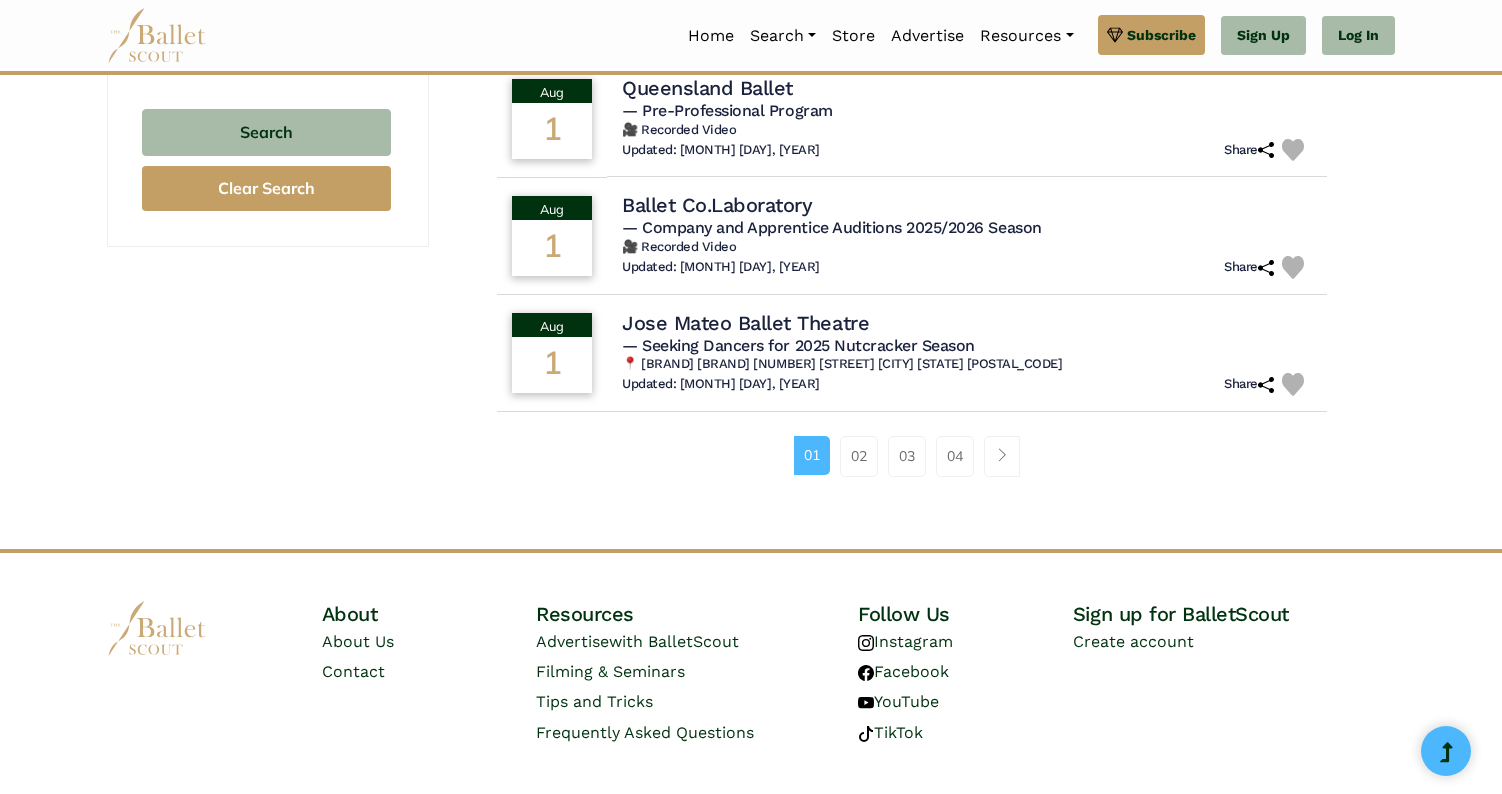 scroll, scrollTop: 1321, scrollLeft: 0, axis: vertical 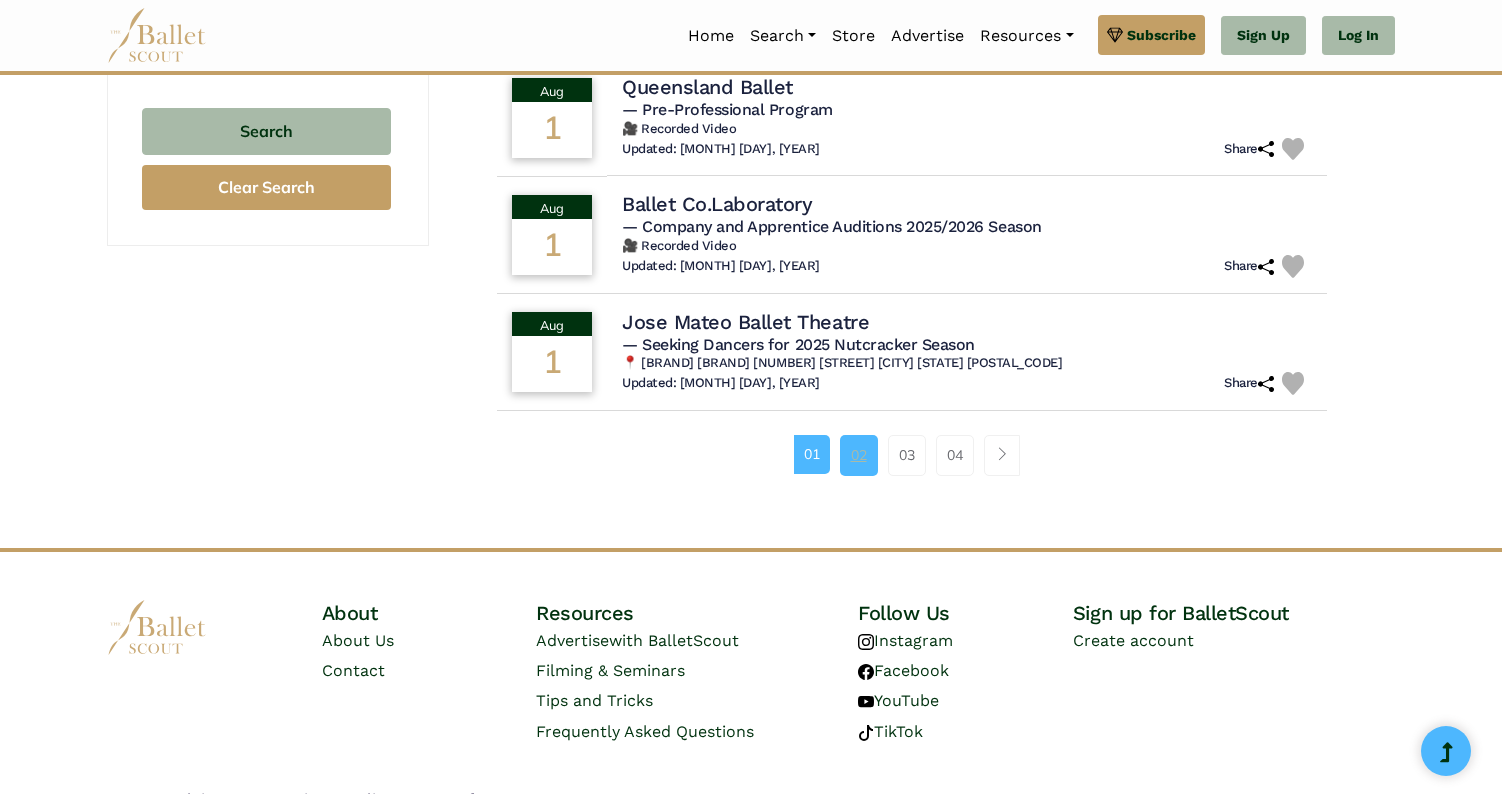click on "02" at bounding box center [859, 455] 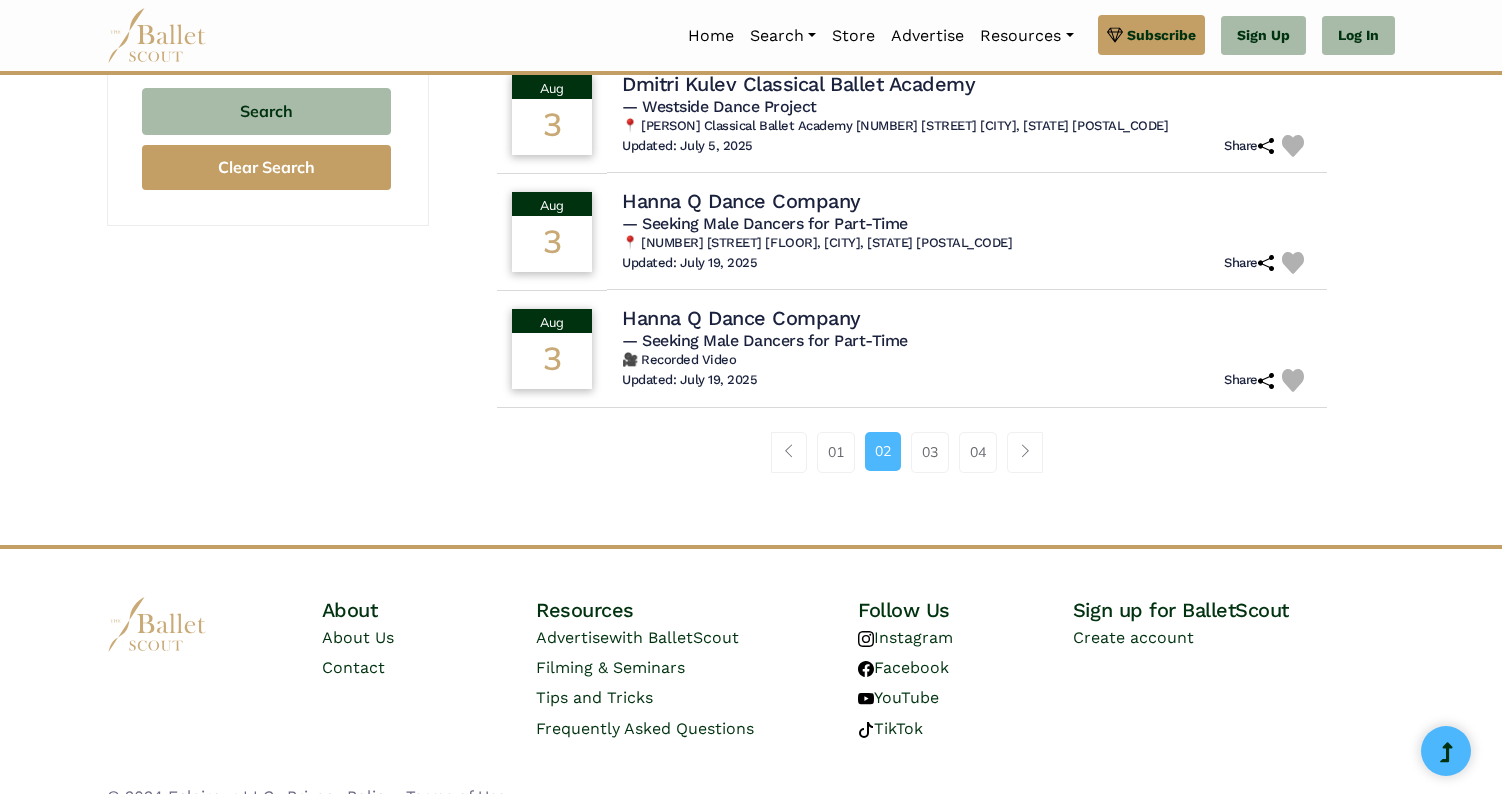scroll, scrollTop: 1340, scrollLeft: 0, axis: vertical 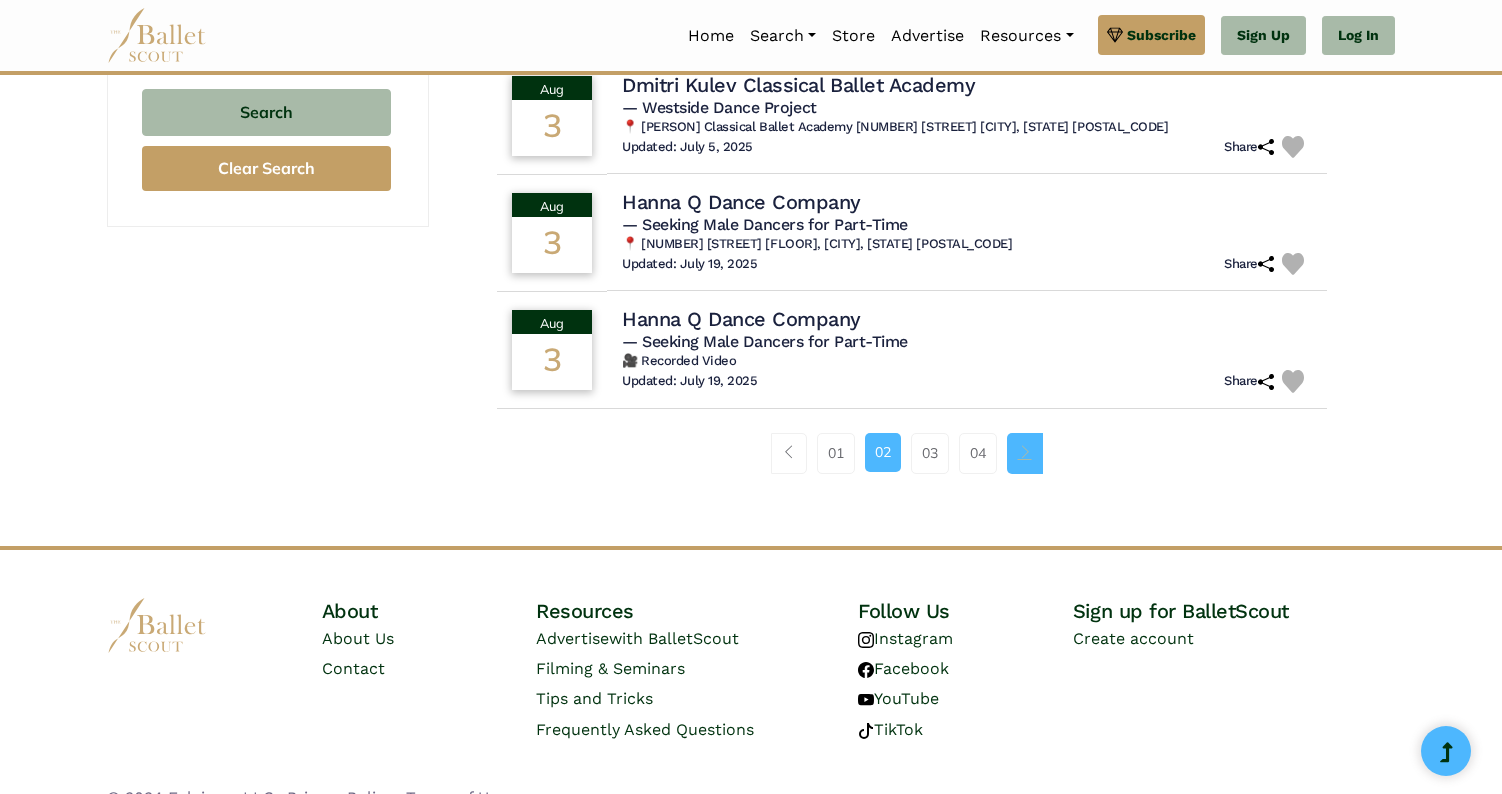 click at bounding box center (1025, 453) 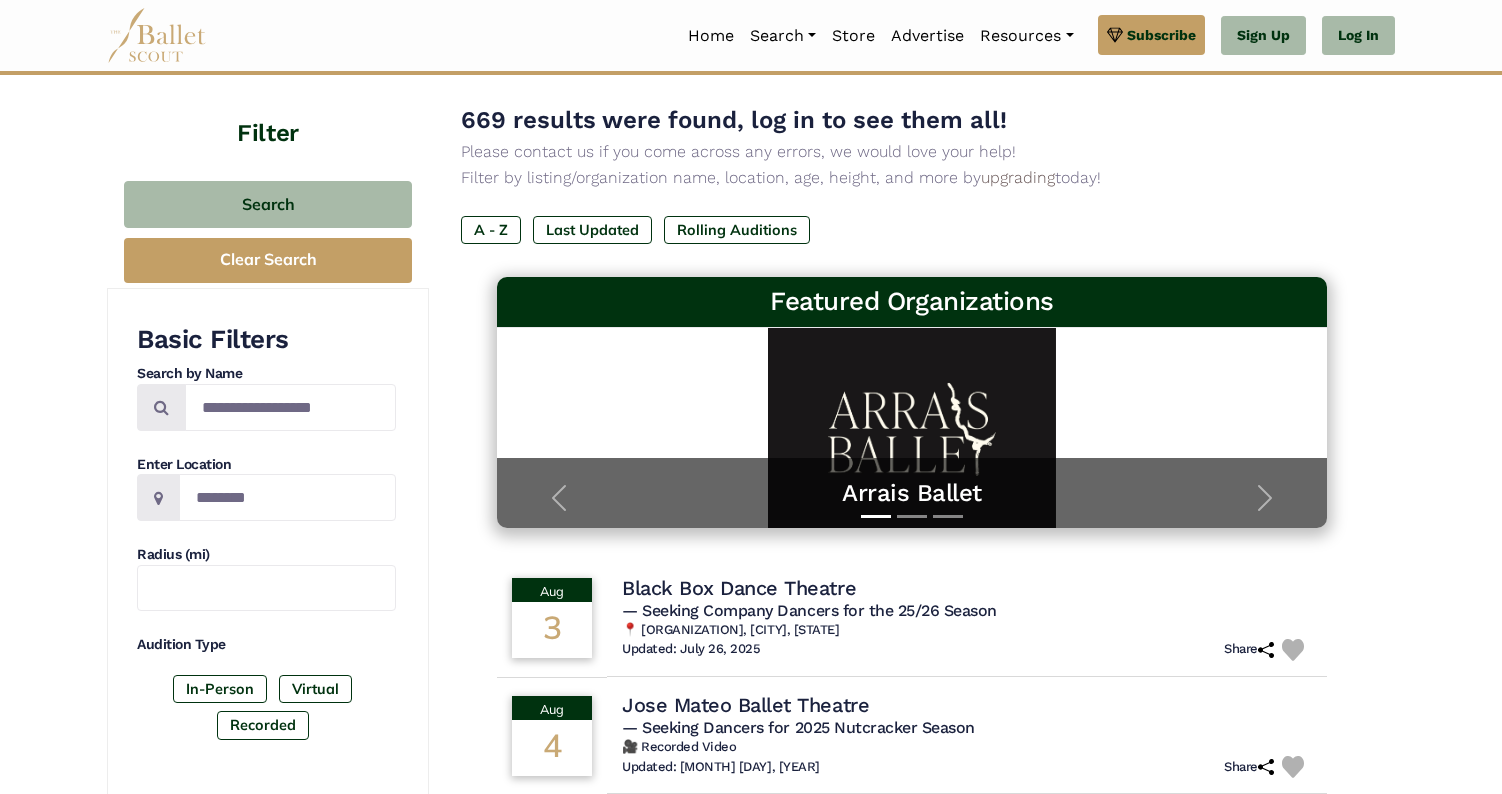 scroll, scrollTop: 140, scrollLeft: 0, axis: vertical 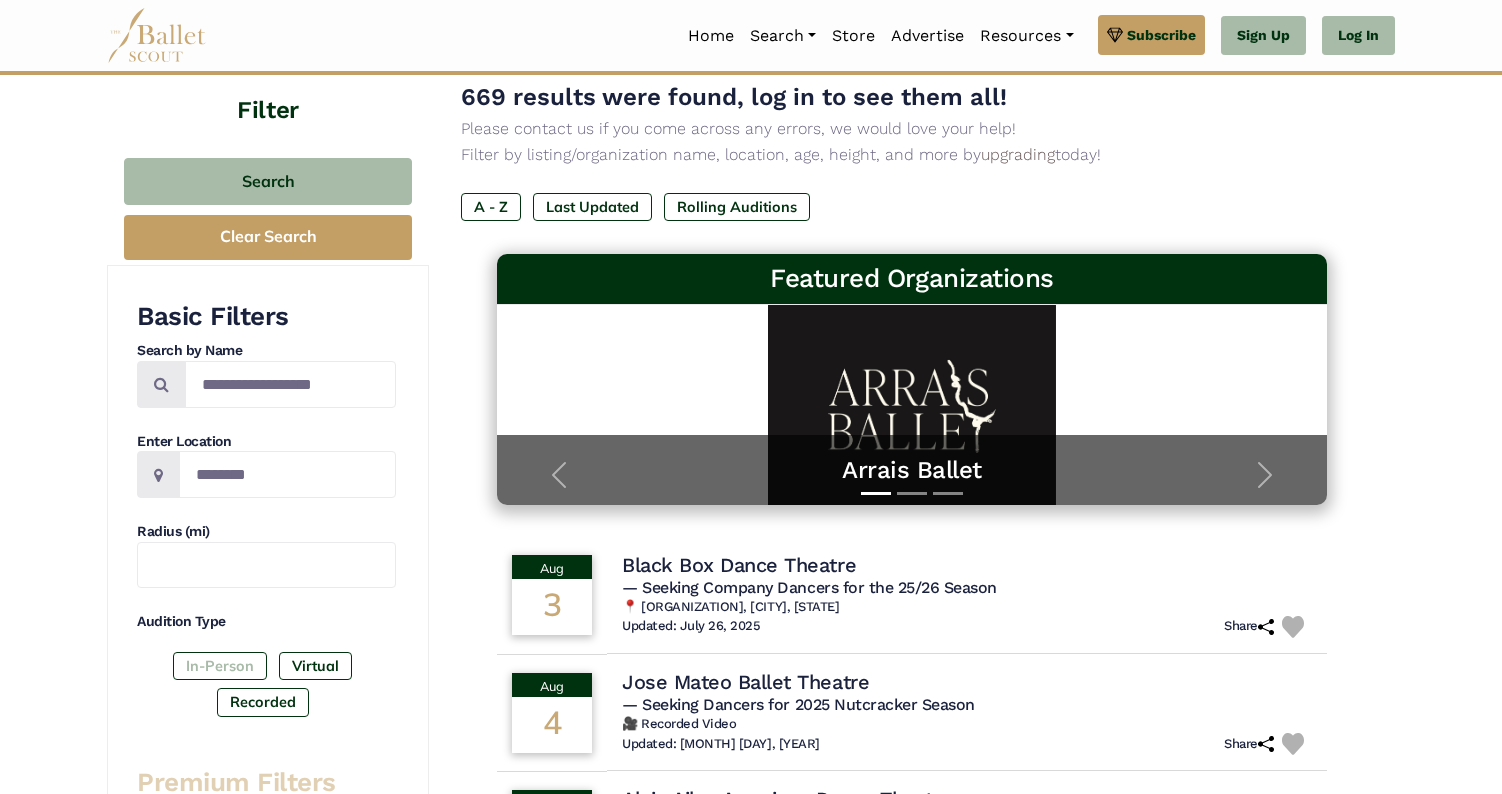 click on "In-Person" at bounding box center [220, 666] 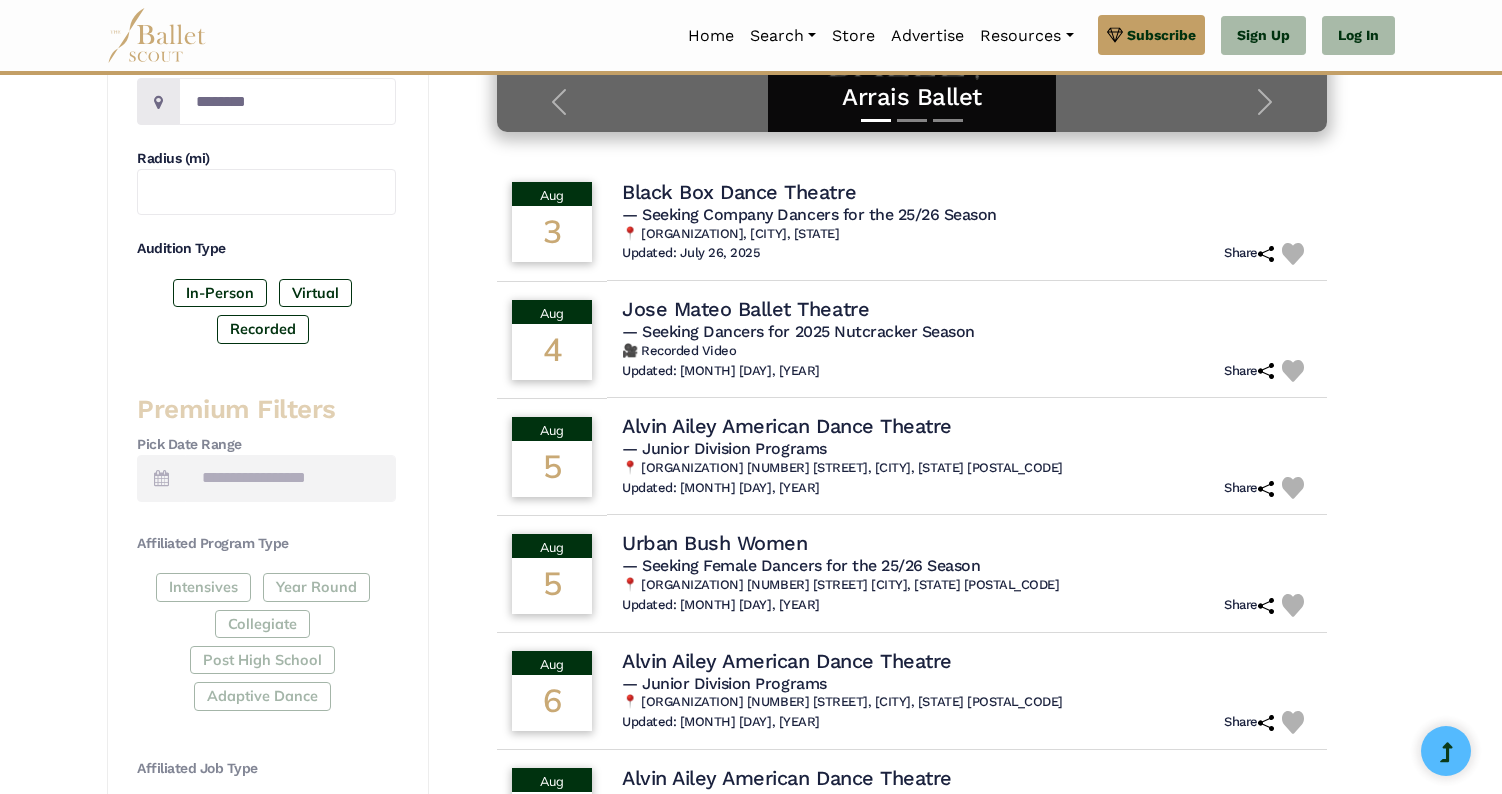 scroll, scrollTop: 515, scrollLeft: 0, axis: vertical 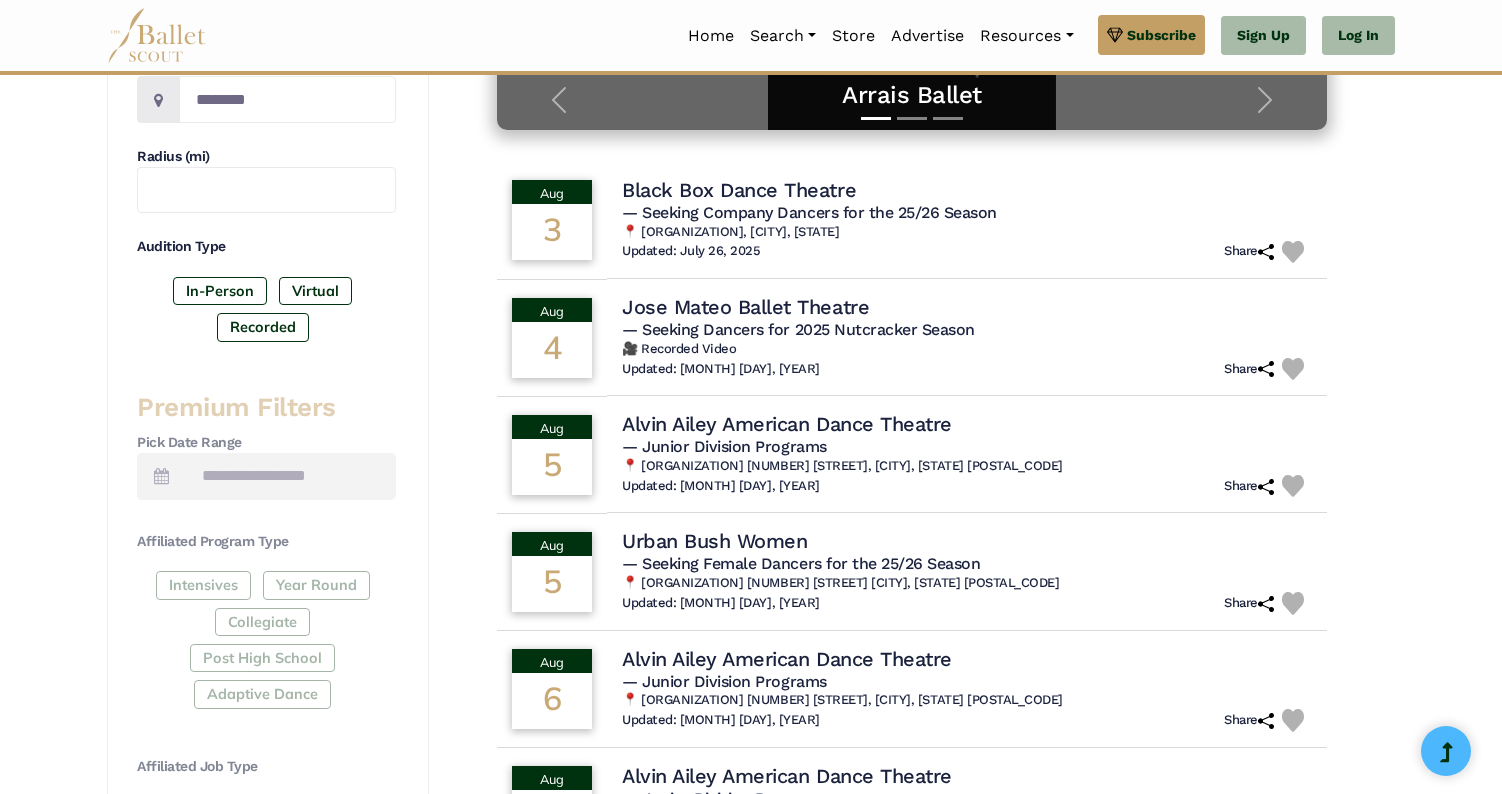 click at bounding box center [161, 476] 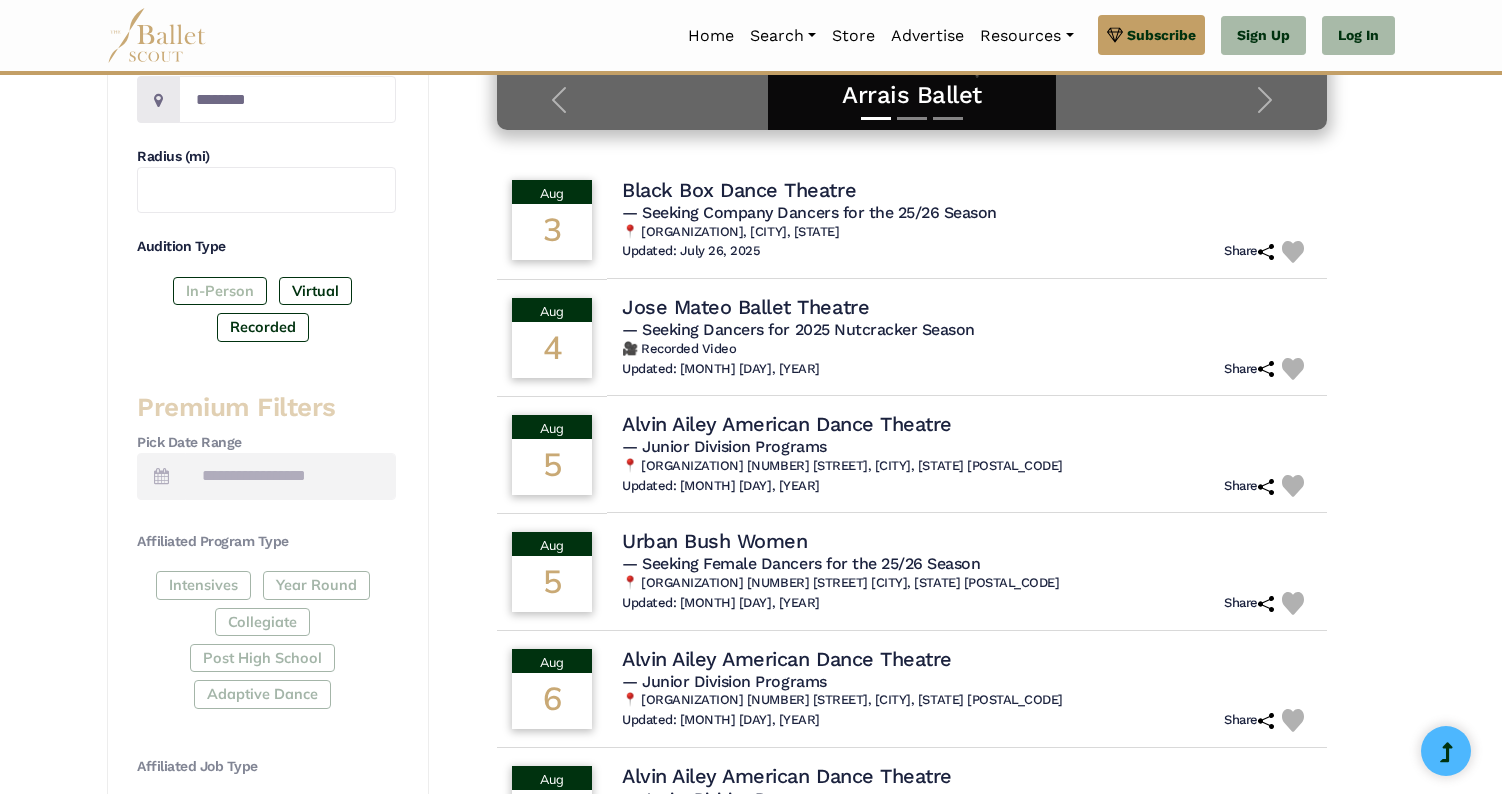 click on "In-Person" at bounding box center (220, 291) 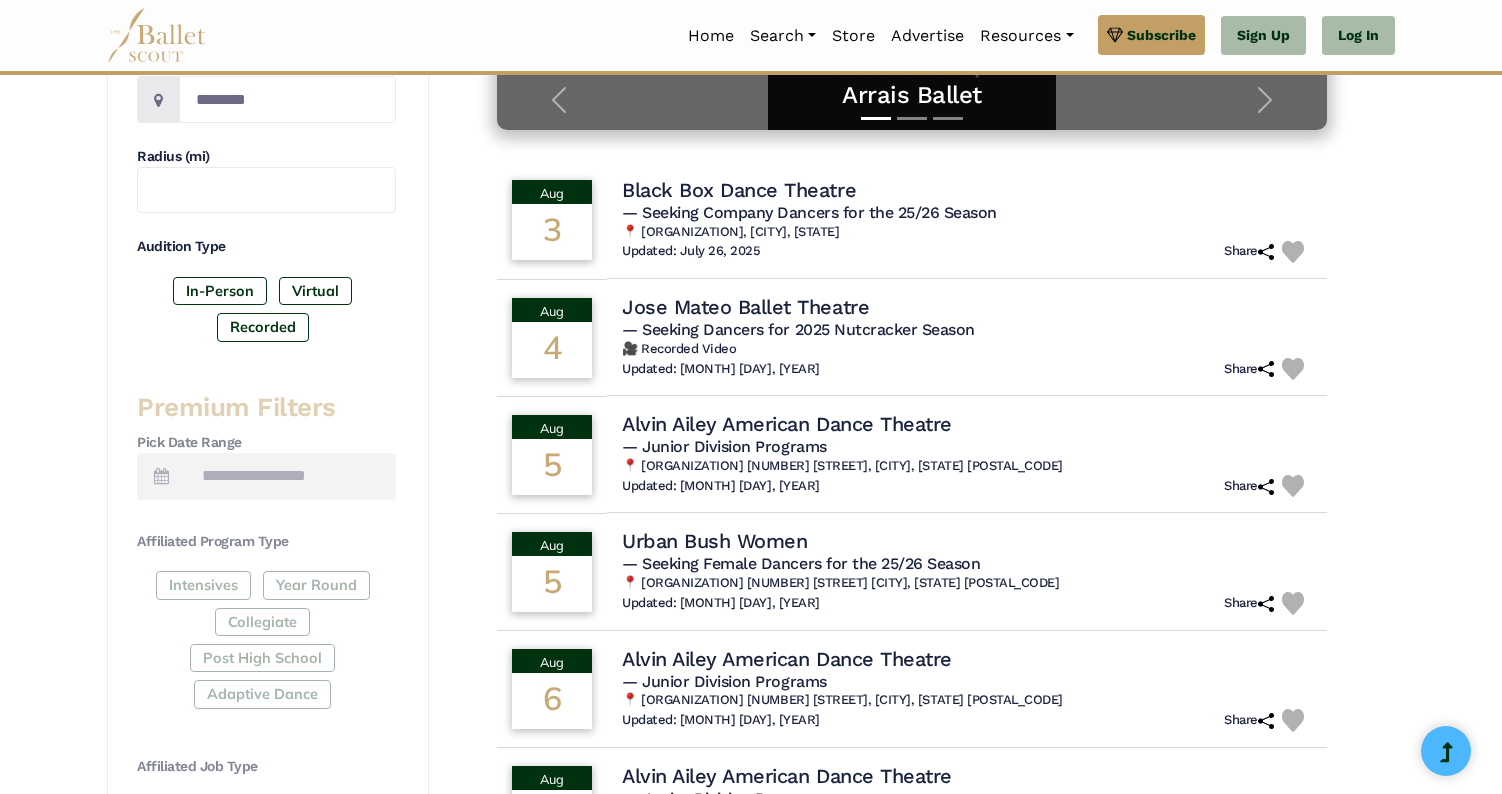 click at bounding box center [161, 476] 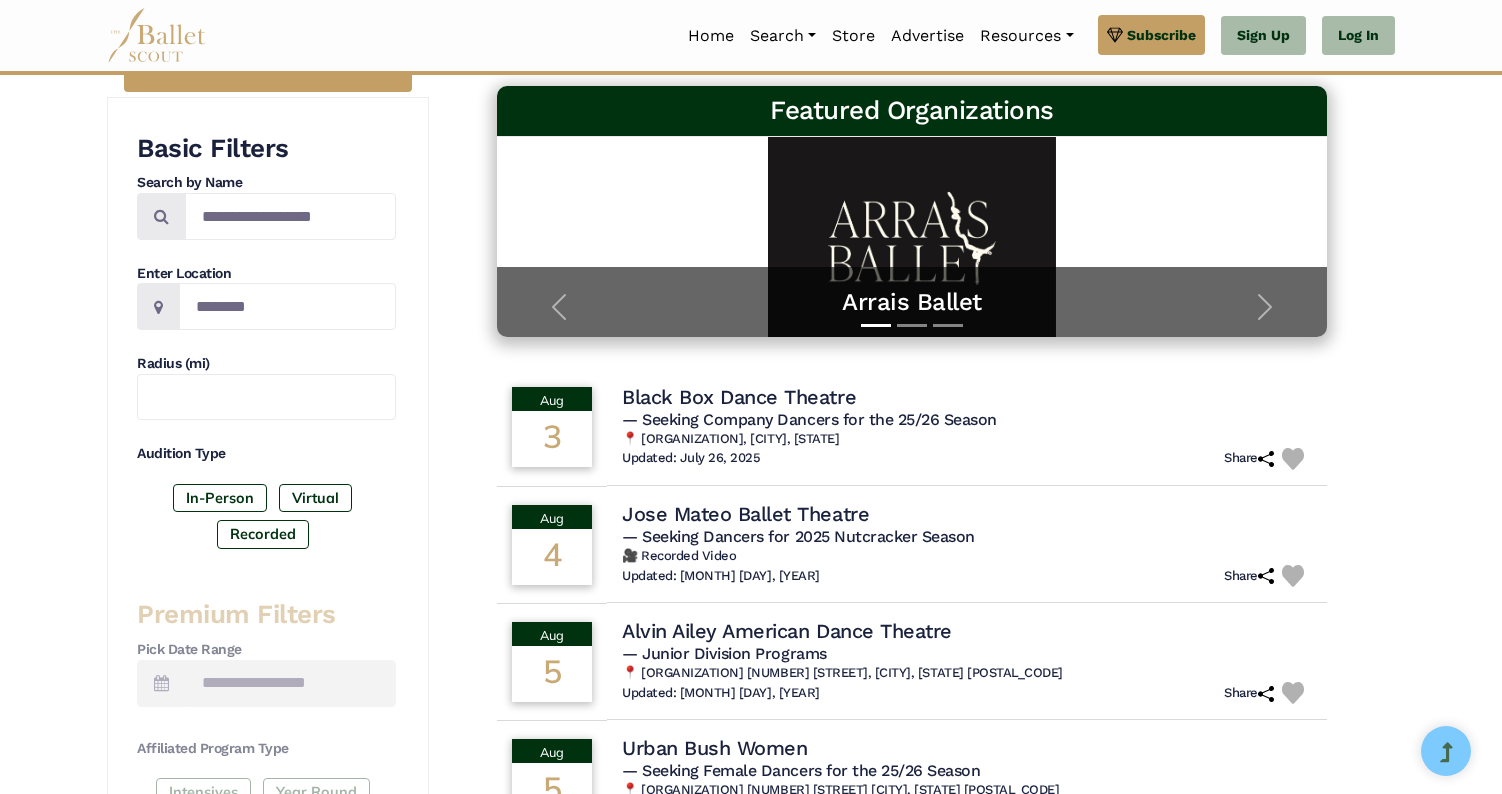 scroll, scrollTop: 289, scrollLeft: 0, axis: vertical 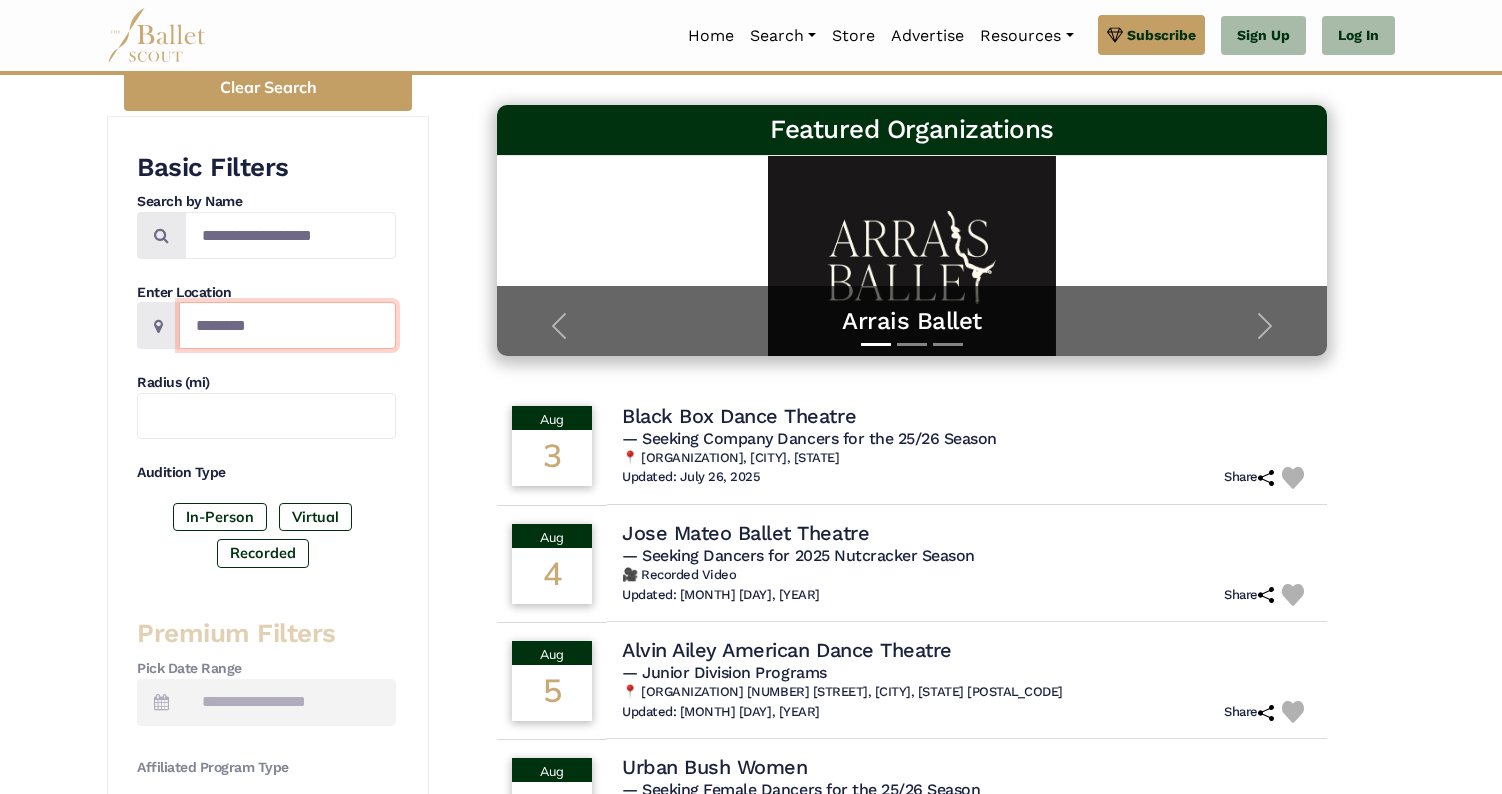 click at bounding box center (287, 325) 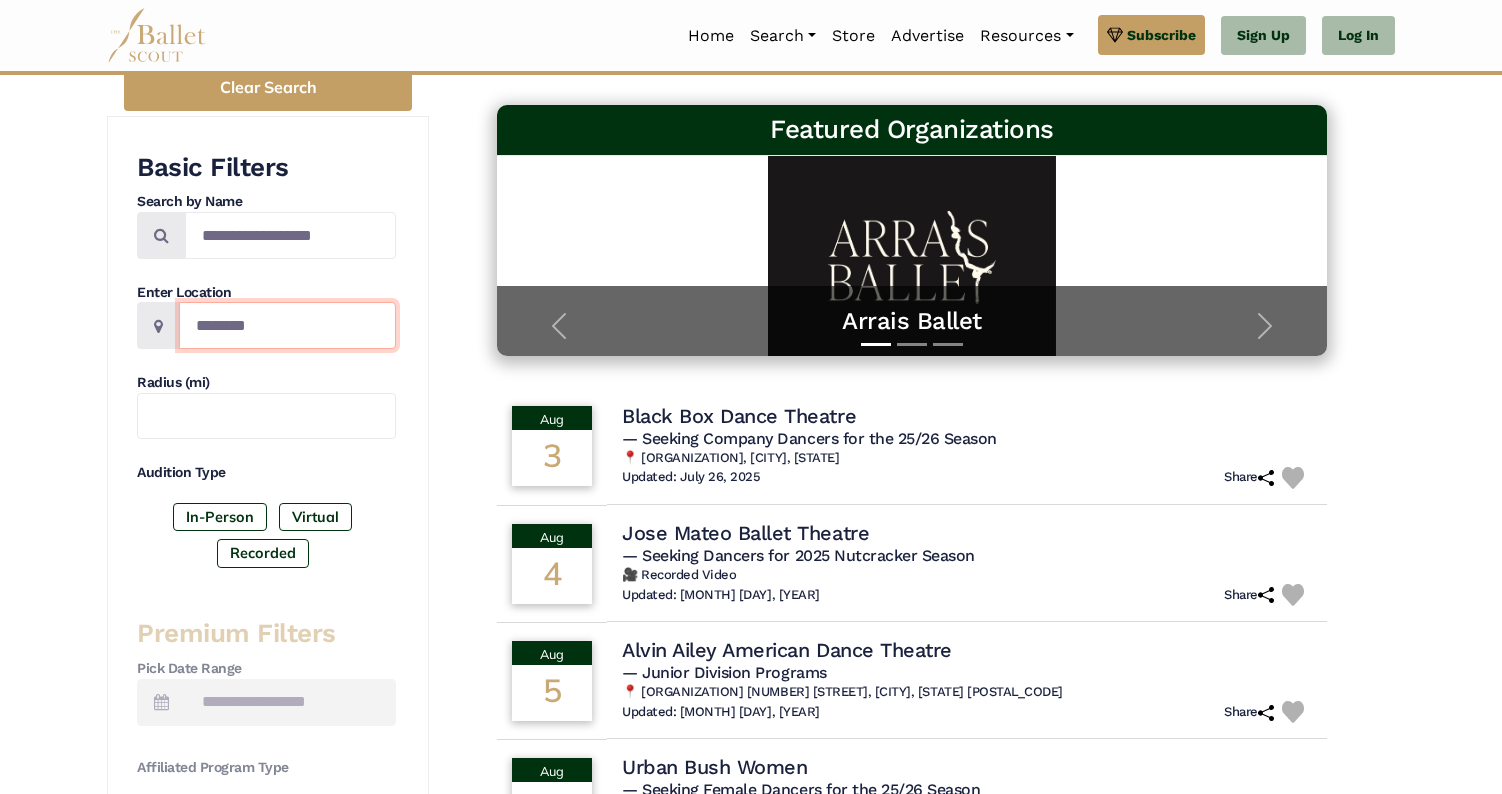 type on "*" 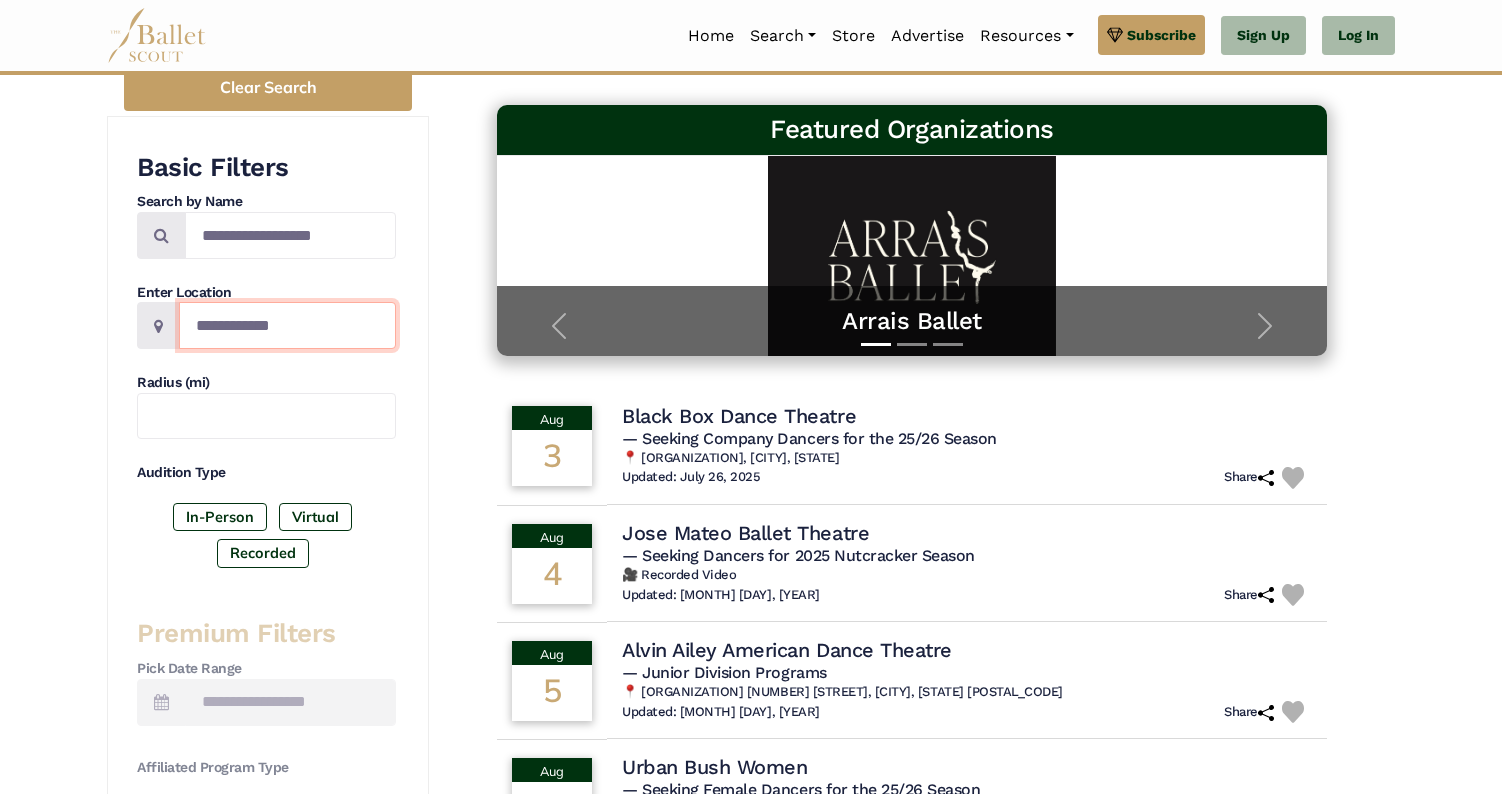 type on "**********" 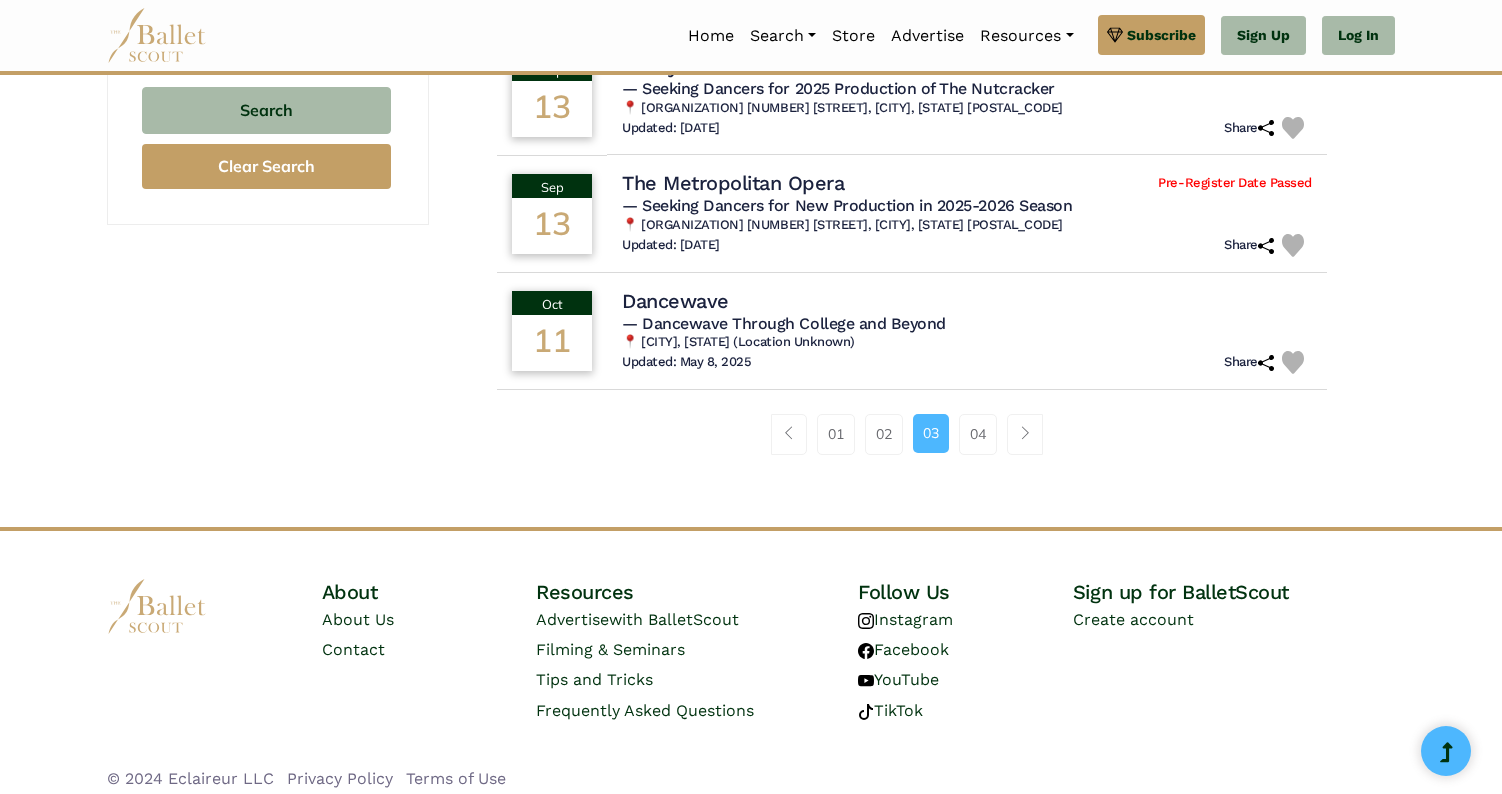scroll, scrollTop: 1340, scrollLeft: 0, axis: vertical 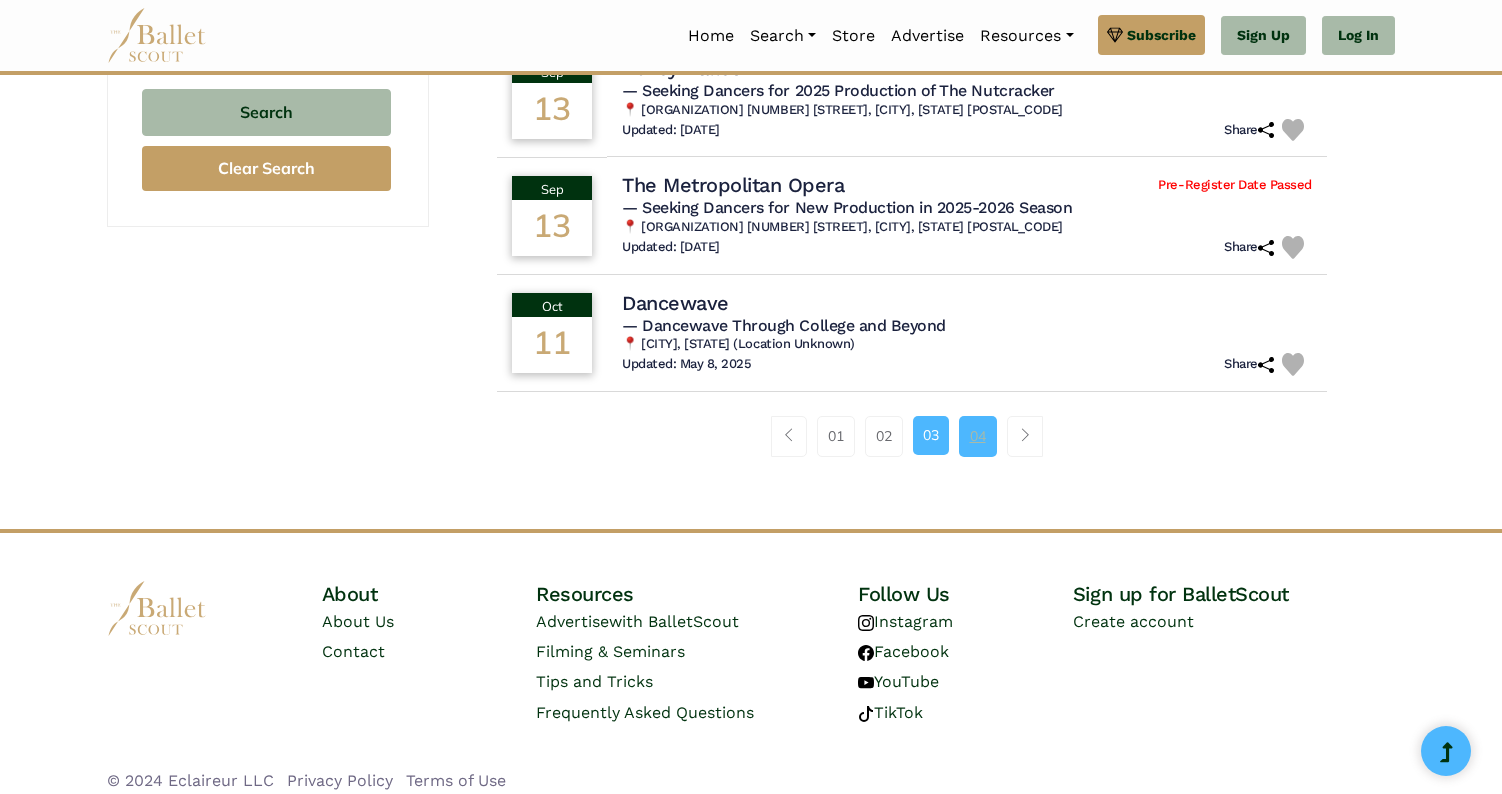 click on "04" at bounding box center (978, 436) 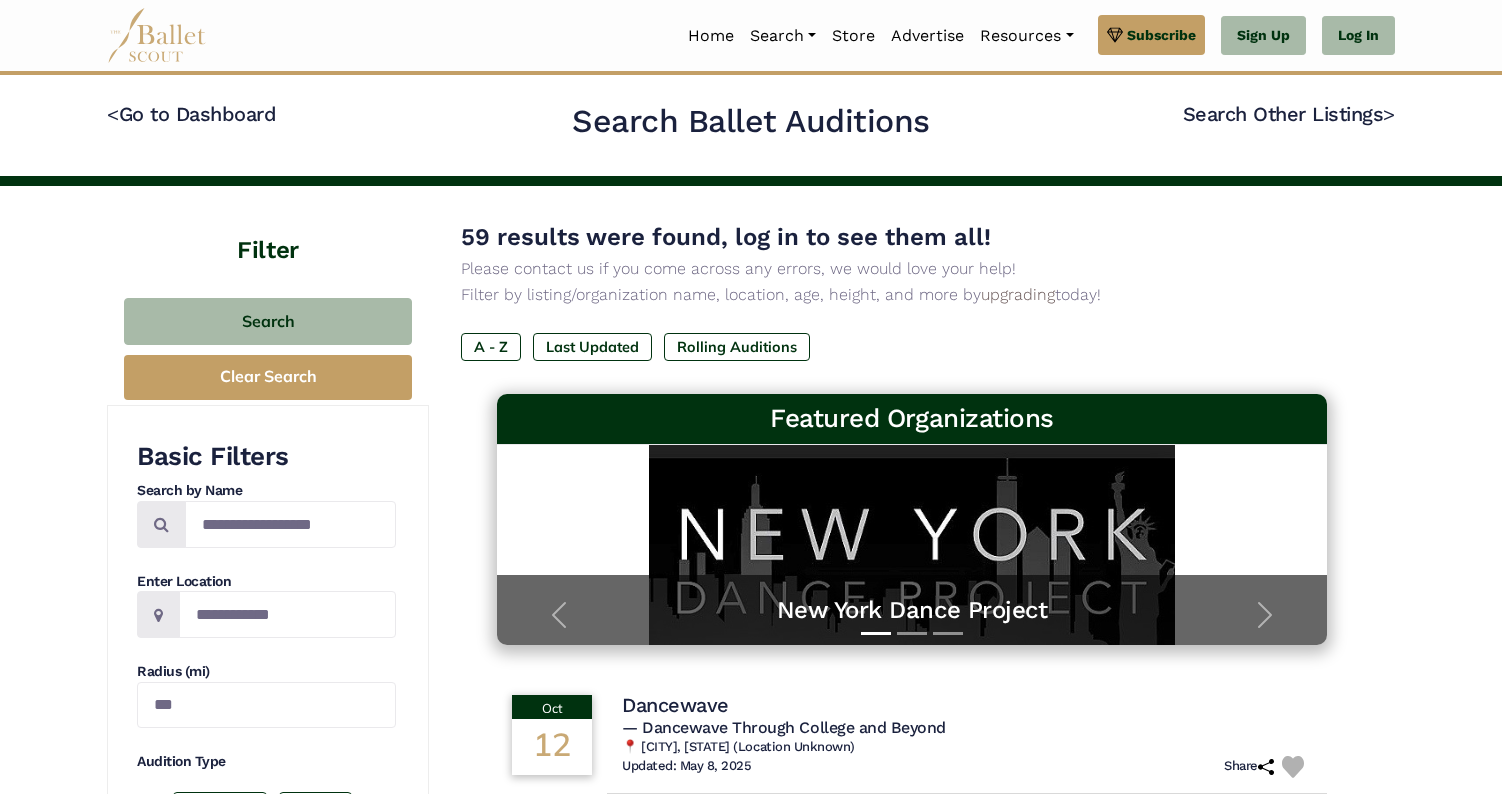 scroll, scrollTop: 0, scrollLeft: 0, axis: both 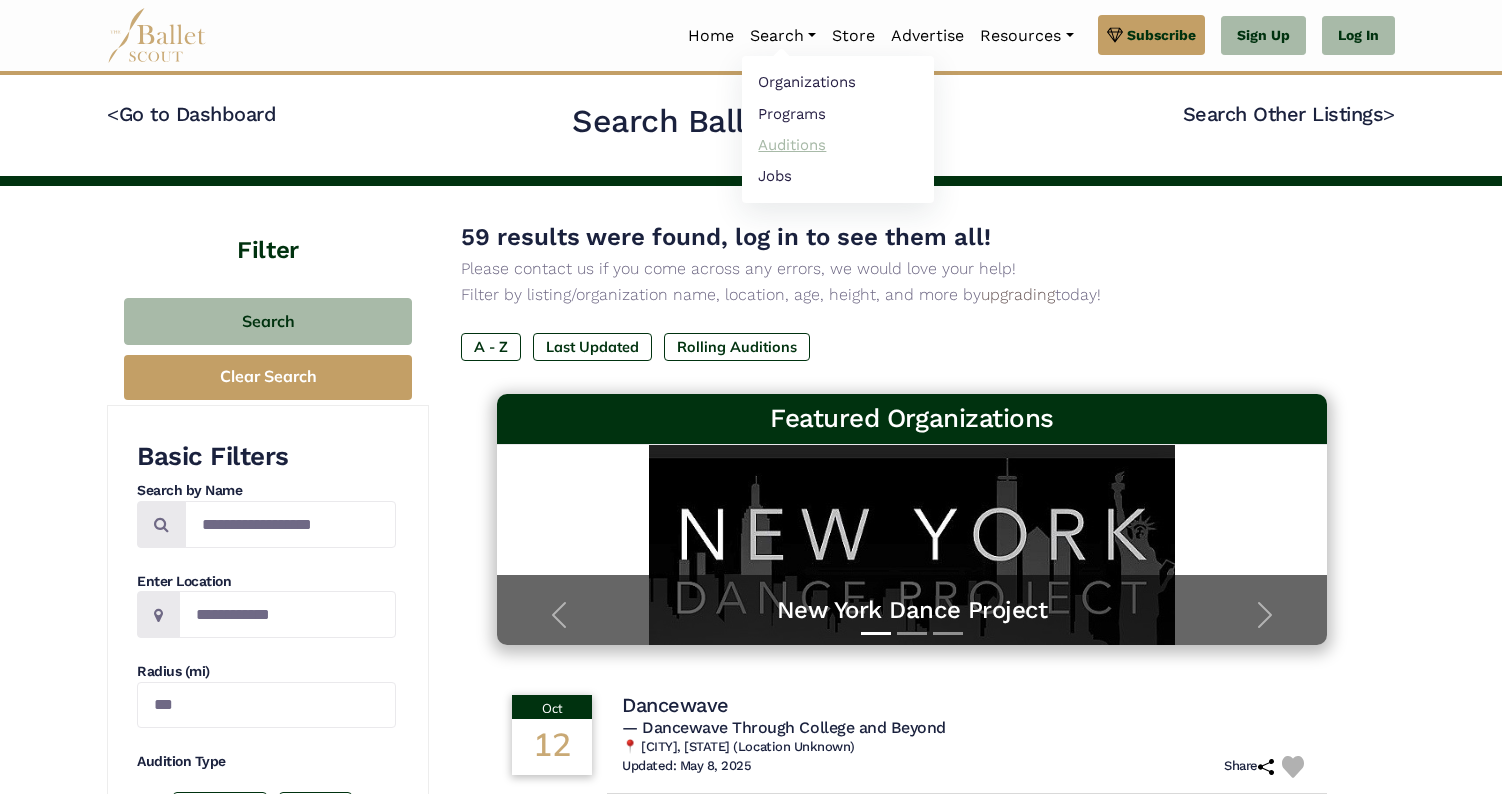 click on "Auditions" at bounding box center (838, 144) 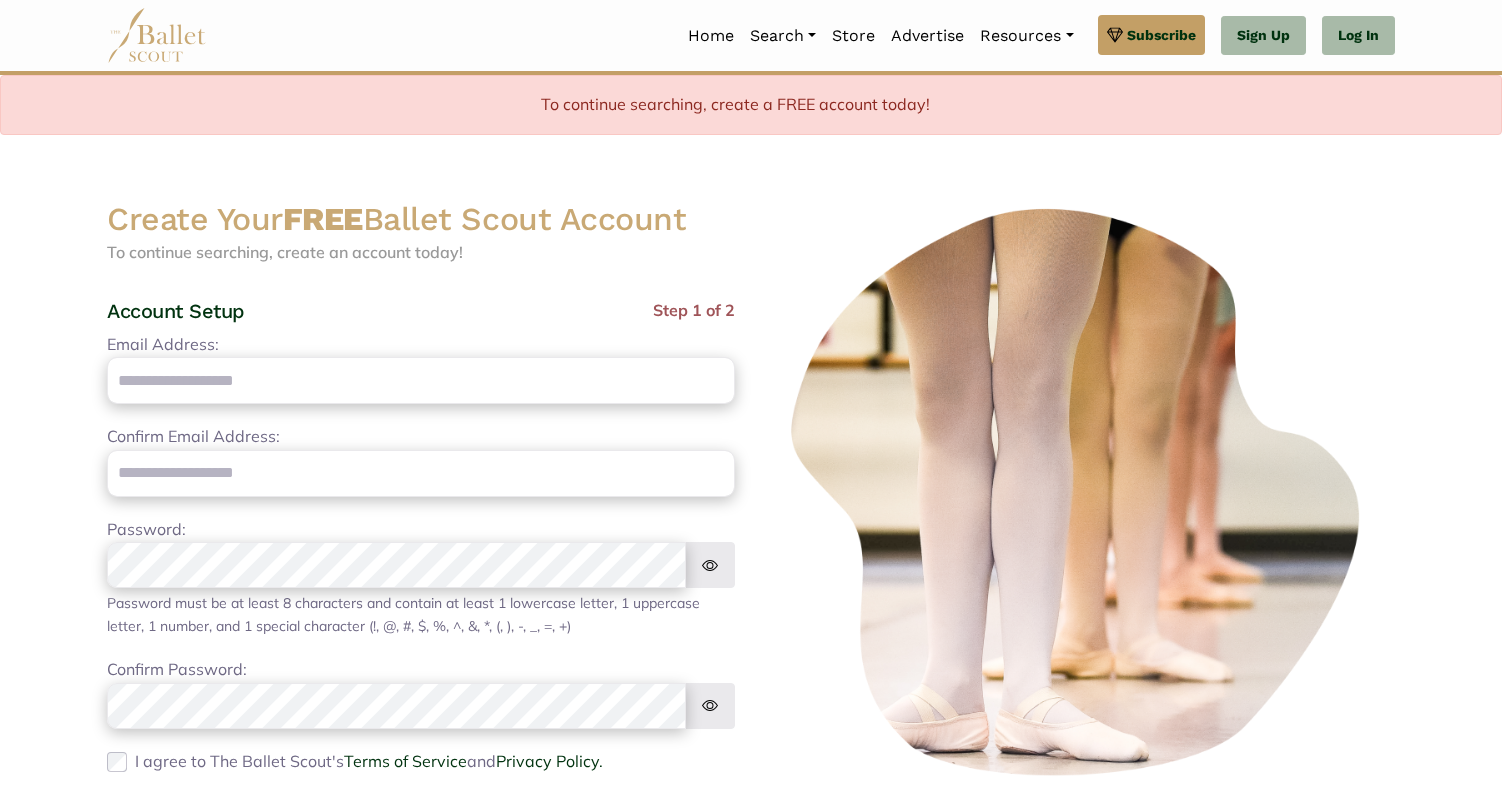 scroll, scrollTop: 0, scrollLeft: 0, axis: both 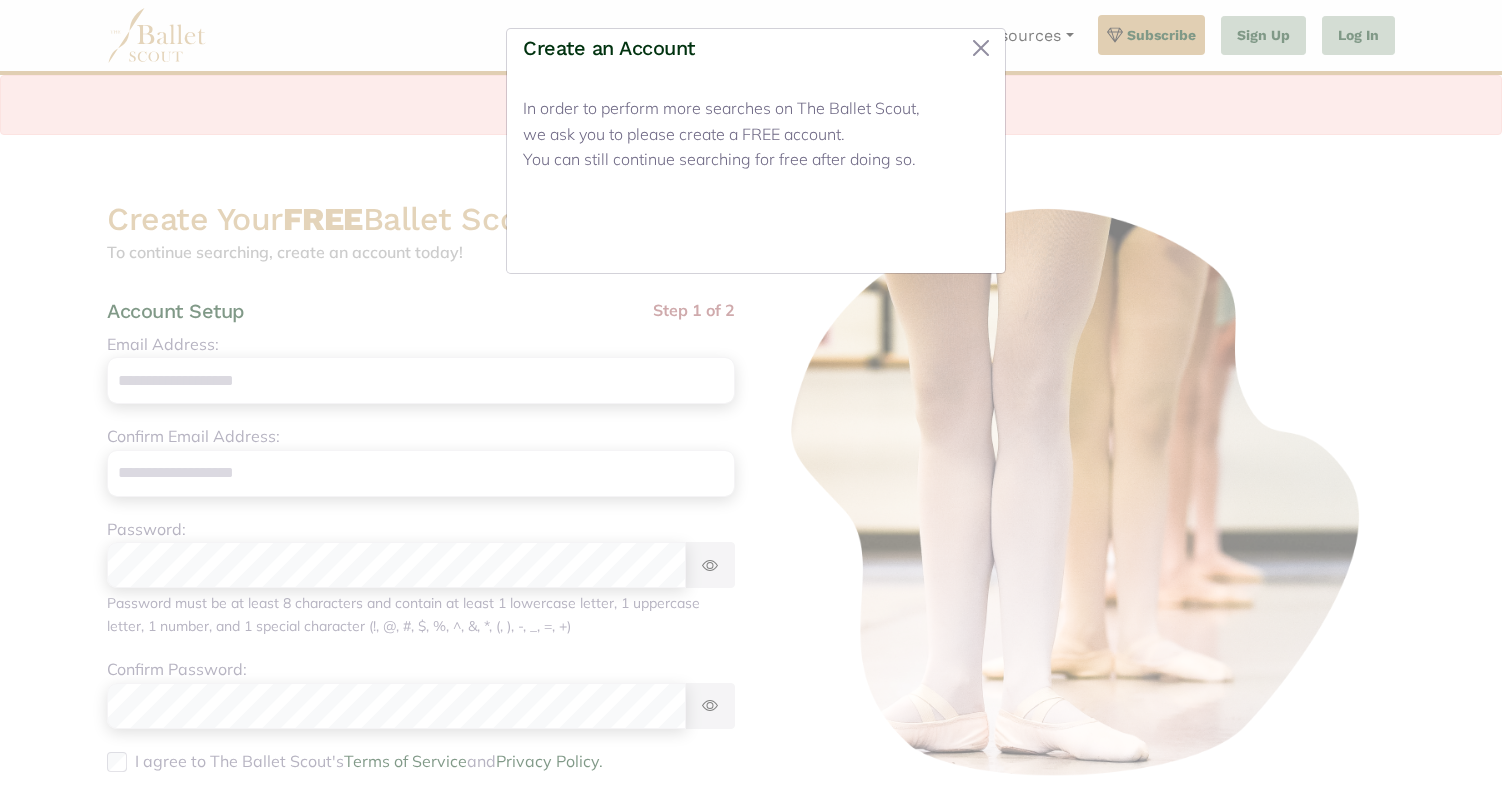 click on "Close" at bounding box center (951, 233) 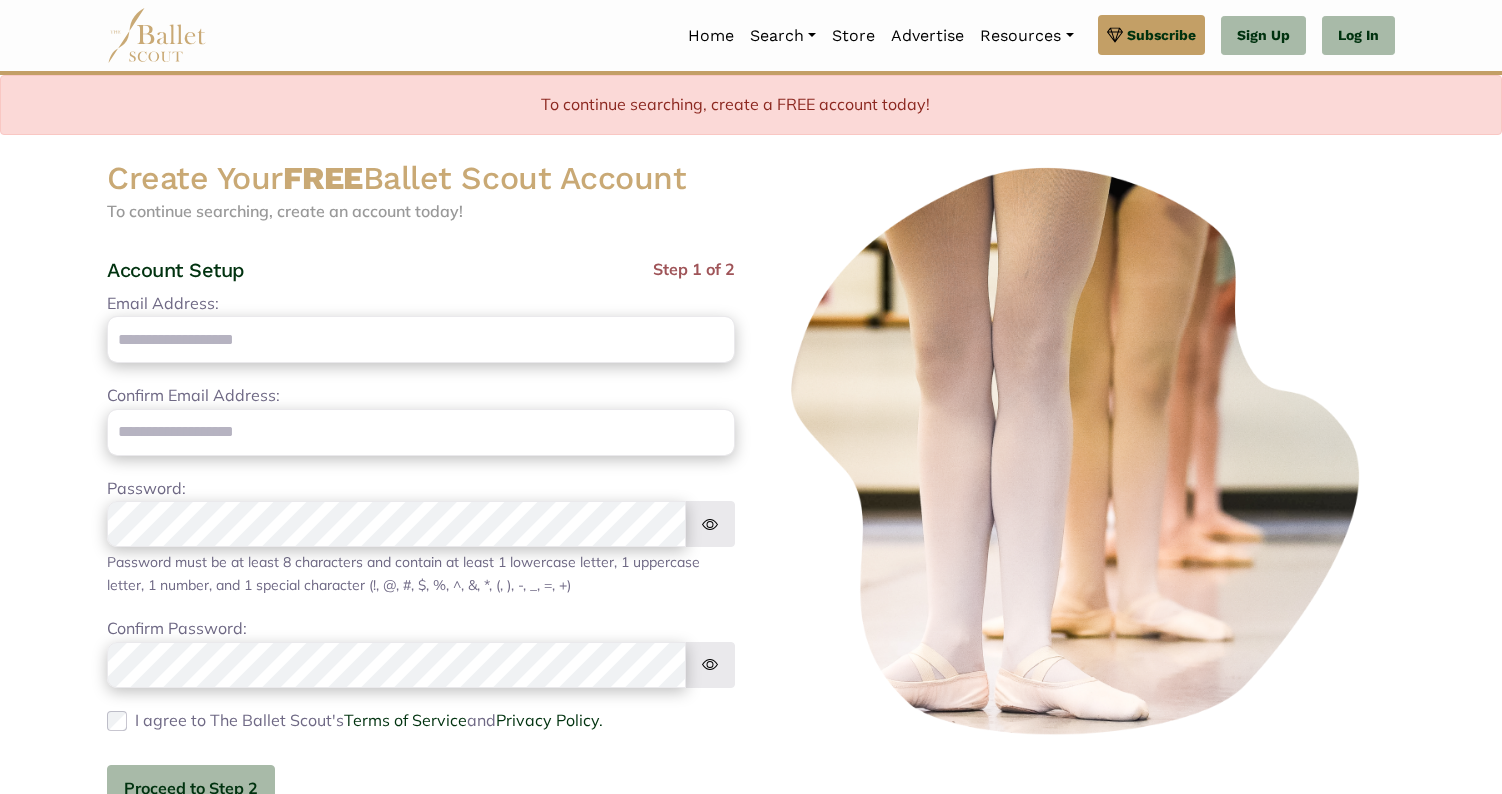 scroll, scrollTop: 38, scrollLeft: 0, axis: vertical 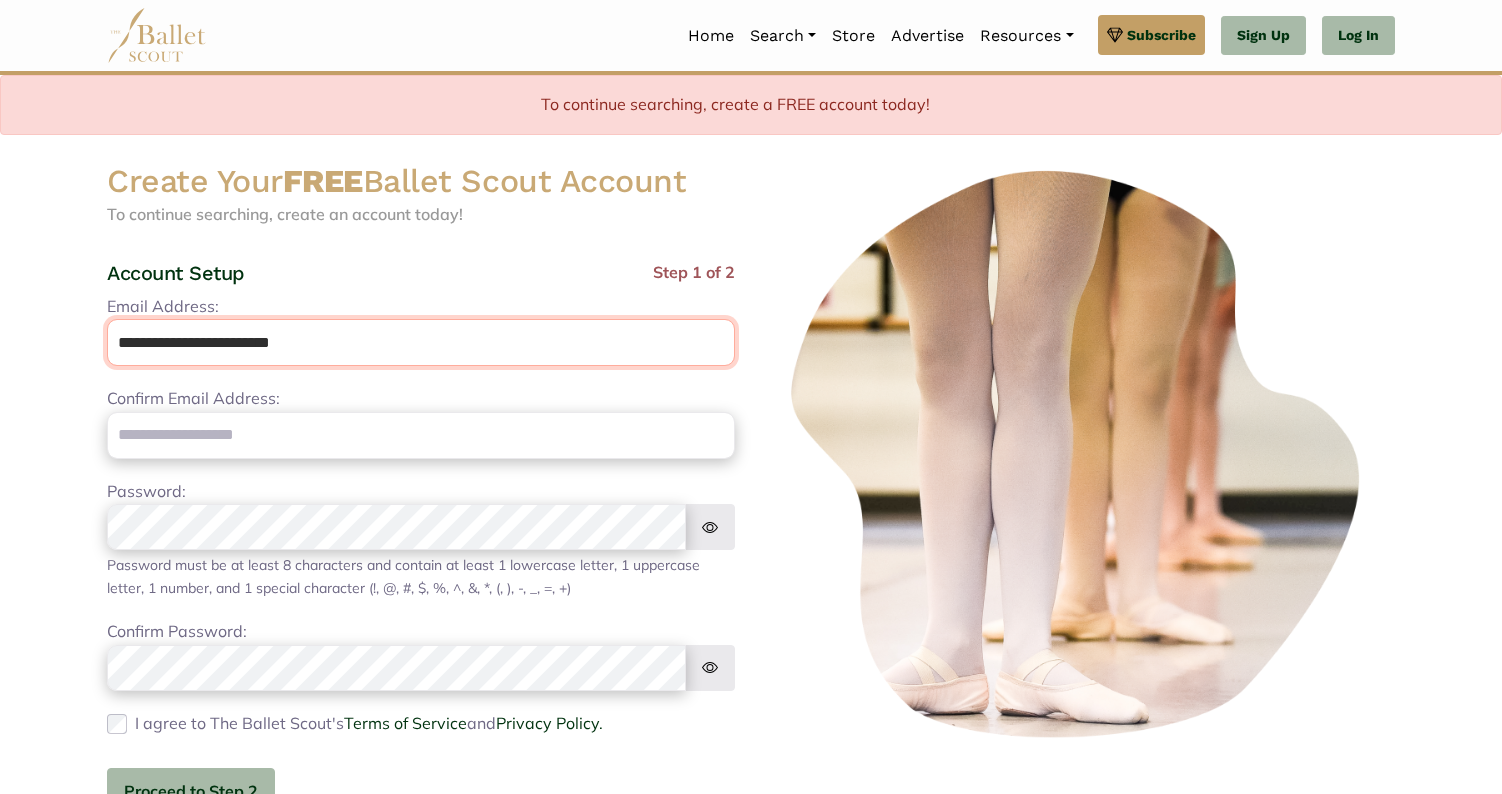 type on "**********" 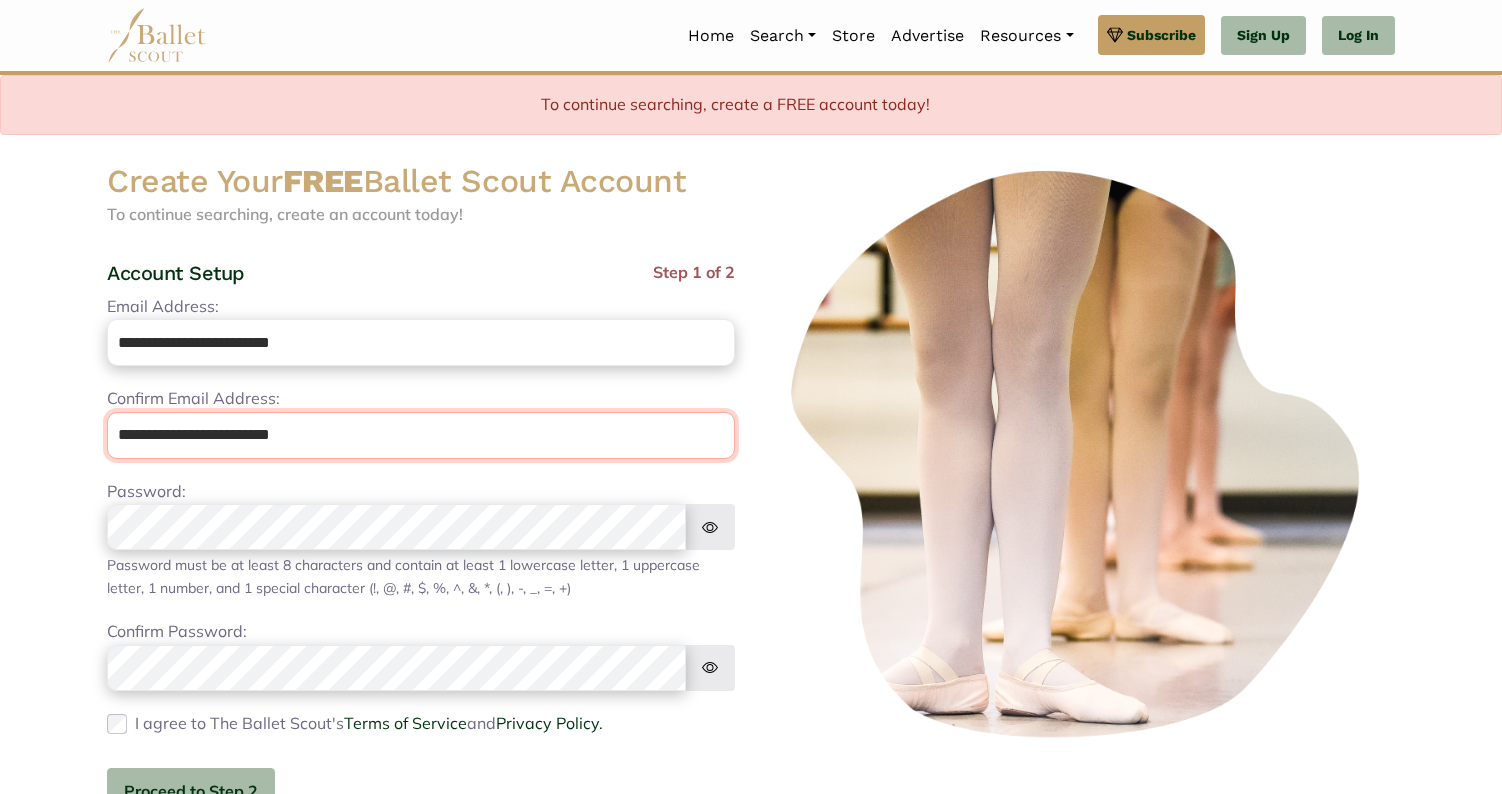 type on "**********" 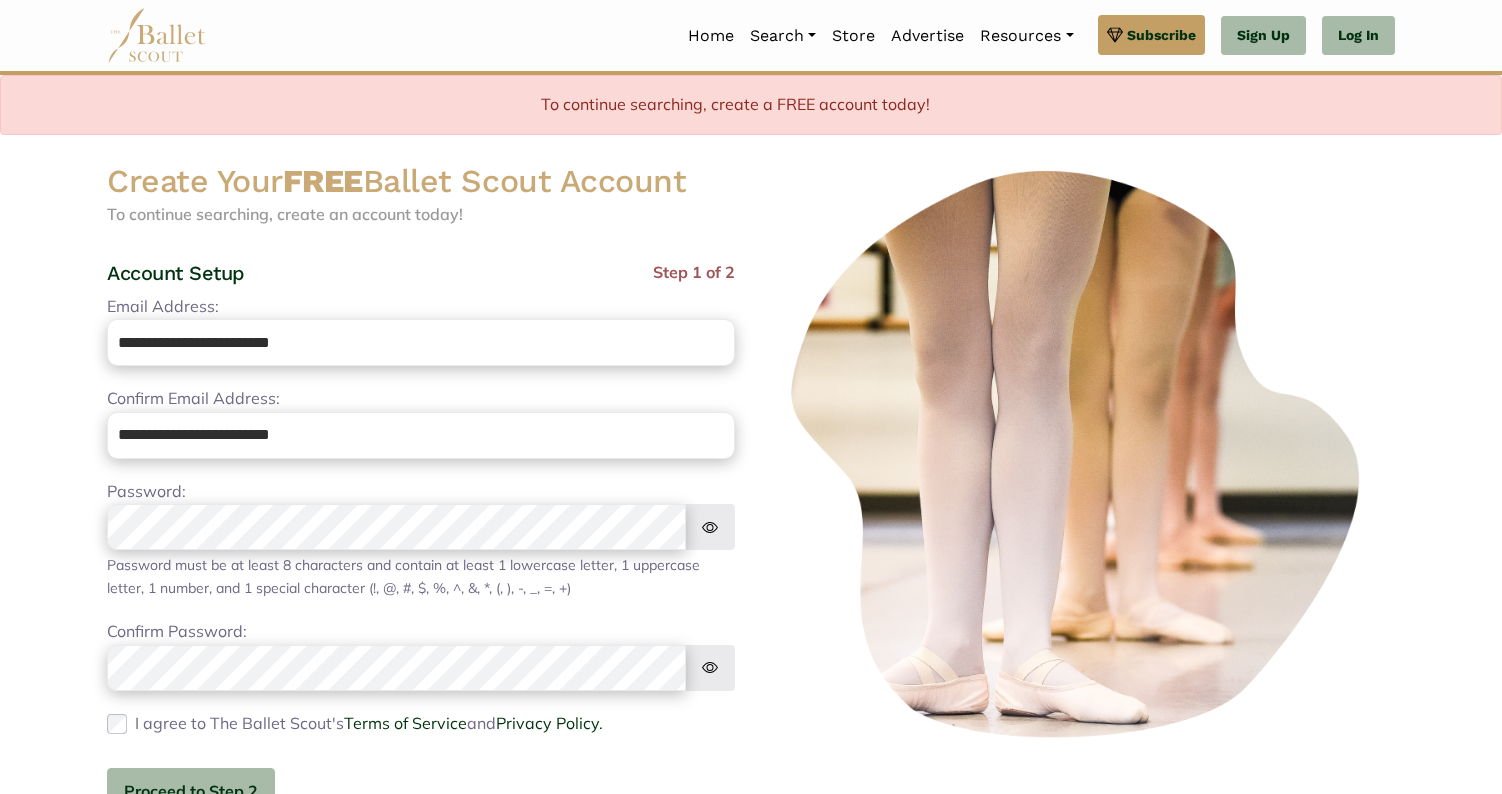 click on "Password:
Password must be at least 8 characters and contain at least: 1 lowercase letter, 1 uppercase letter, 1 number, 1 special character (!, @, #, $, %, ^, &, *)
Password must be at least 8 characters and contain at least 1 lowercase letter, 1 uppercase letter, 1 number, and 1 special character (!, @, #, $, %, ^, &, *, (, ), -, _, =, +)" at bounding box center (421, 539) 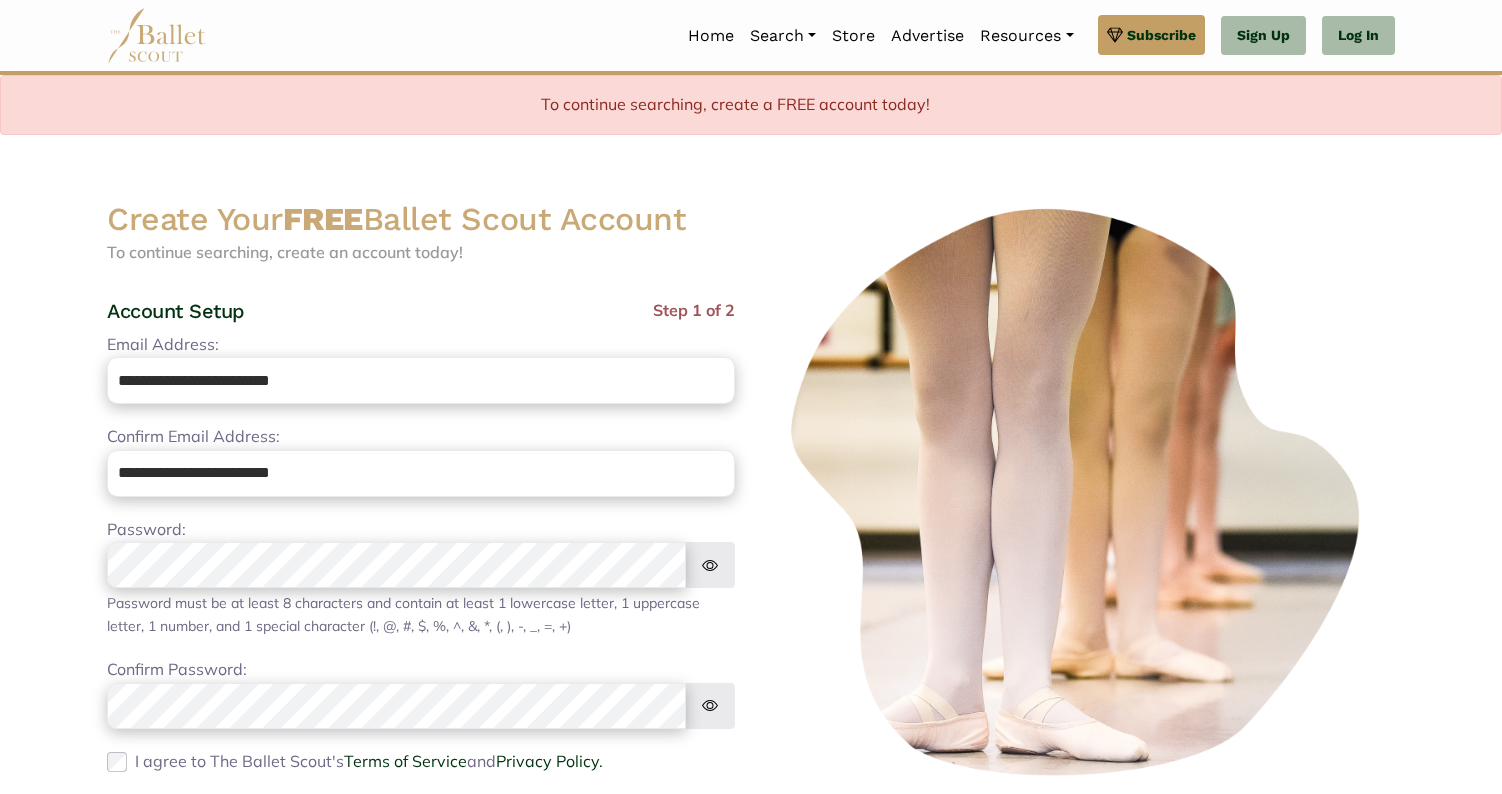 click at bounding box center [710, 565] 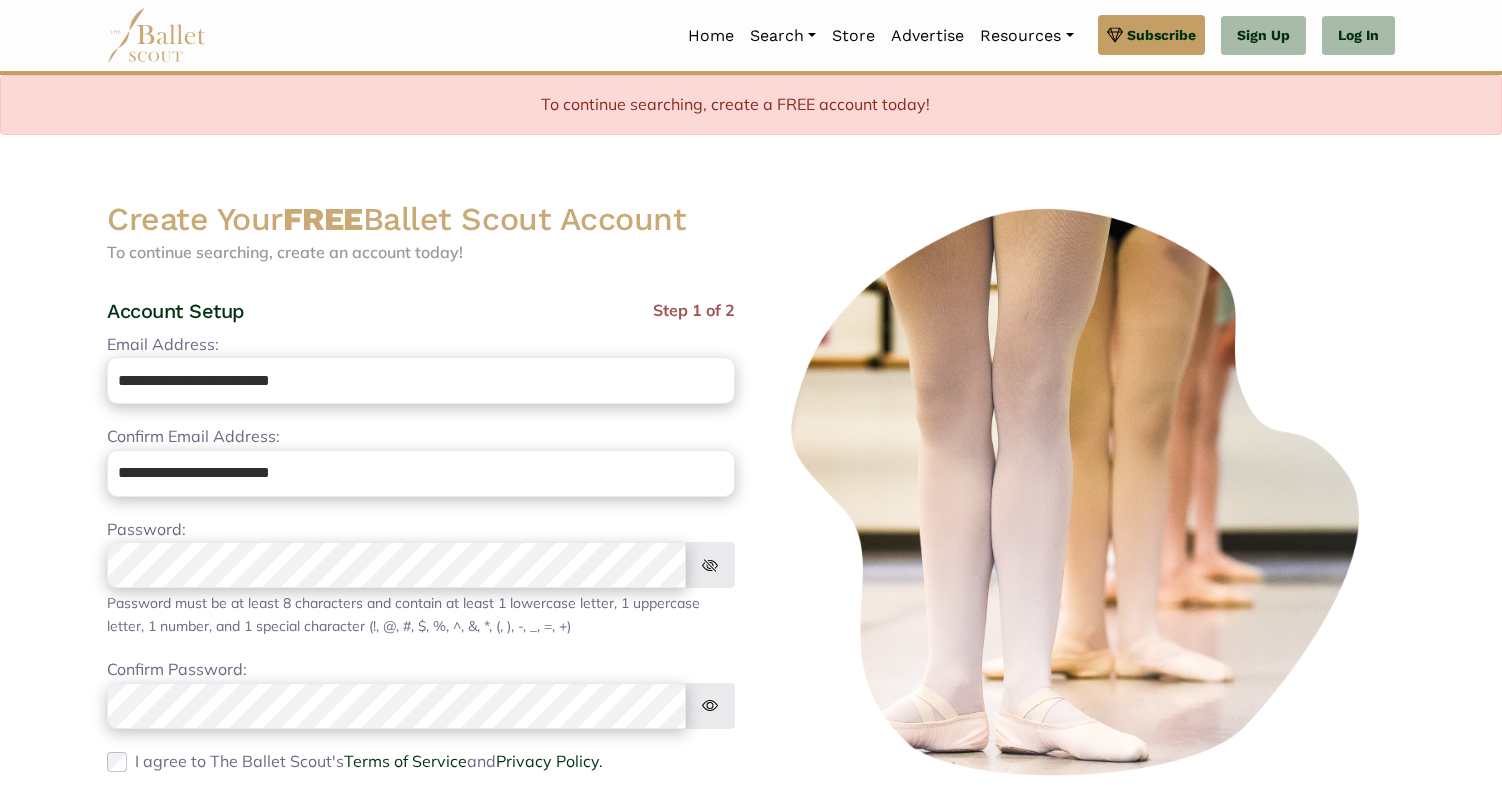 click on "Create Your  FREE  Ballet Scout Account
To continue searching, create an account today!
Create an Account
In order to perform more searches on The Ballet Scout,  we ask you to please create a FREE account.
You can still continue searching for free after doing so.
Close
Account Setup" at bounding box center [421, 557] 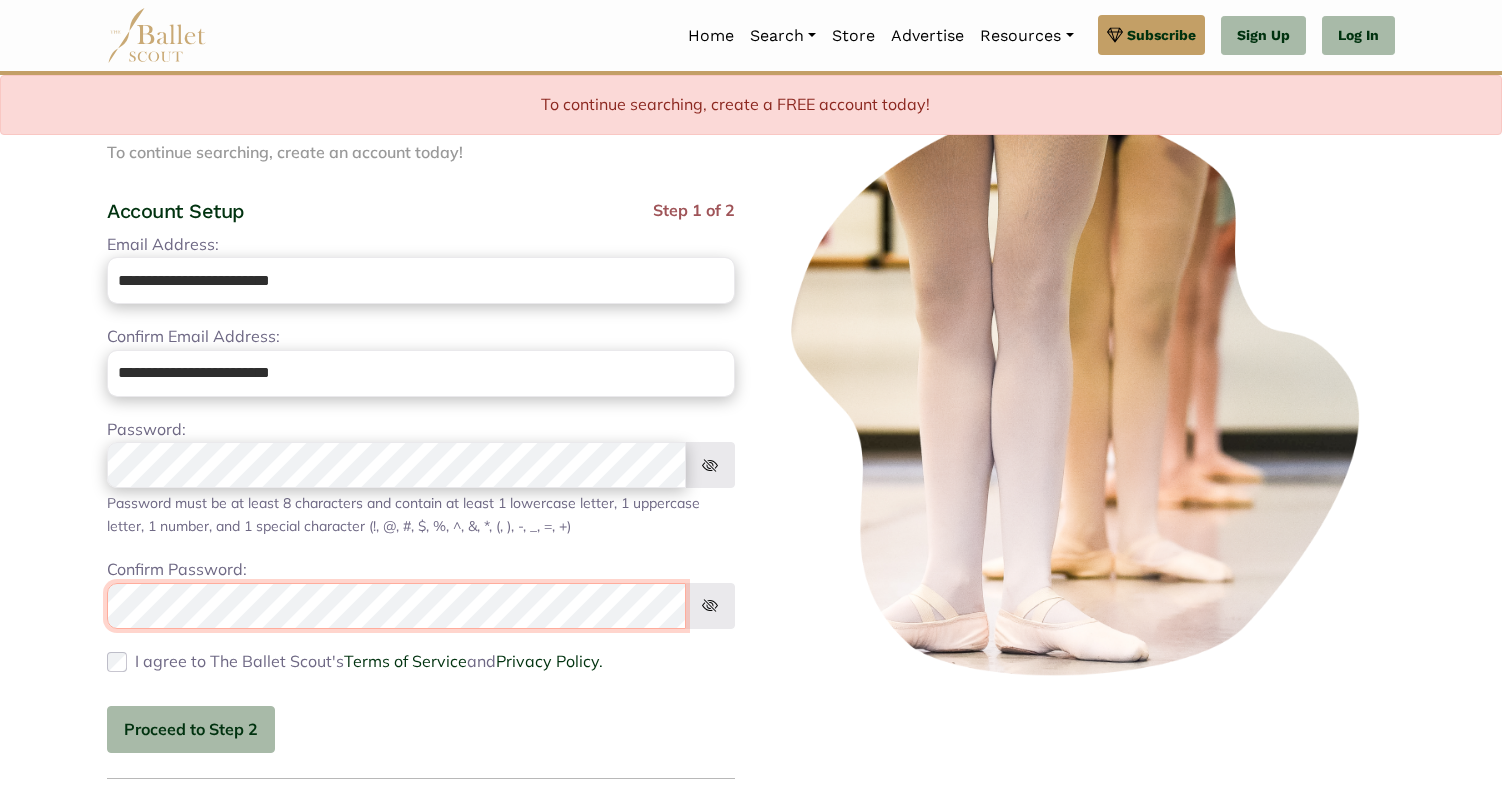 scroll, scrollTop: 88, scrollLeft: 0, axis: vertical 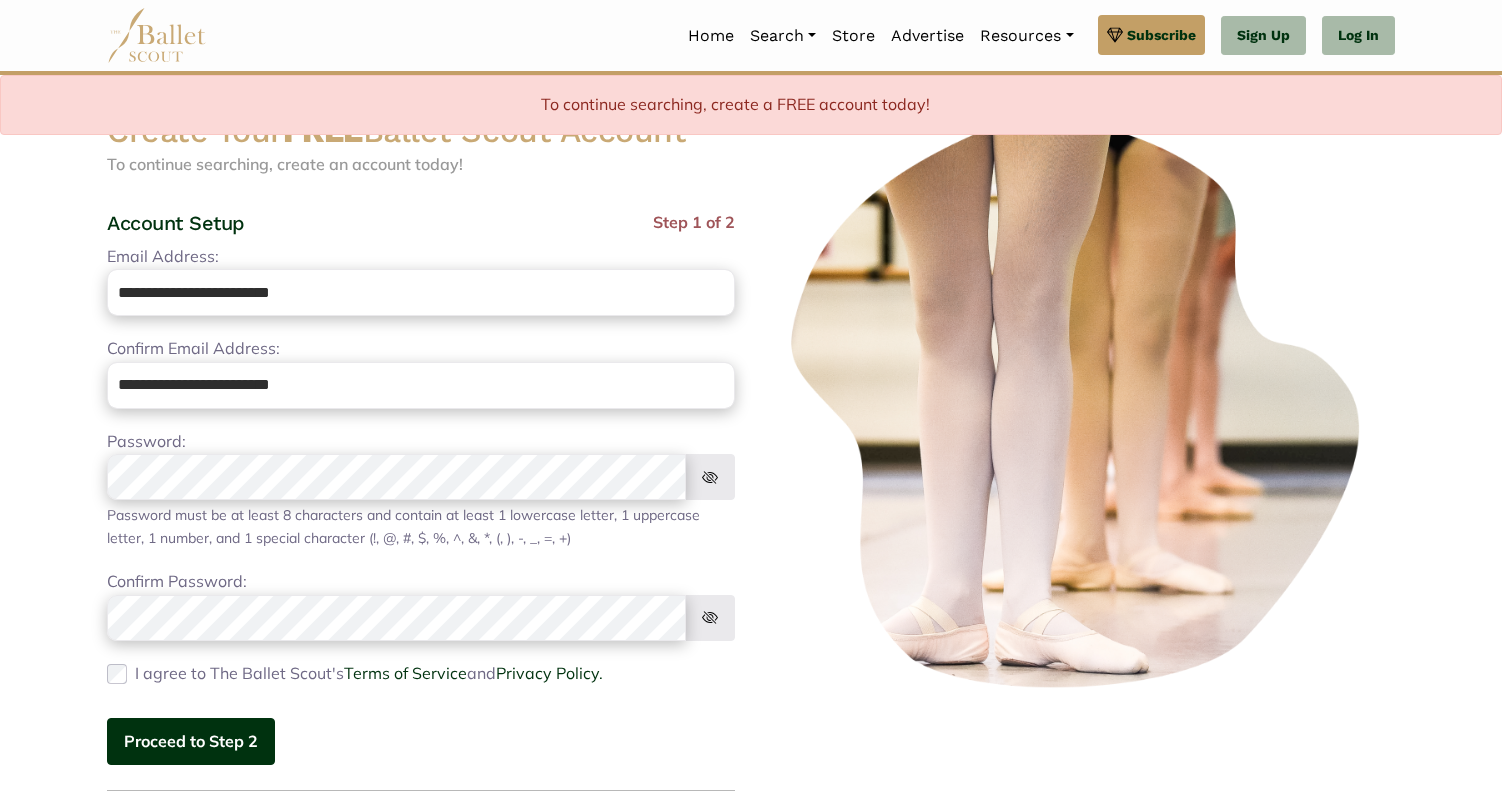 click on "Proceed to Step 2" at bounding box center (191, 741) 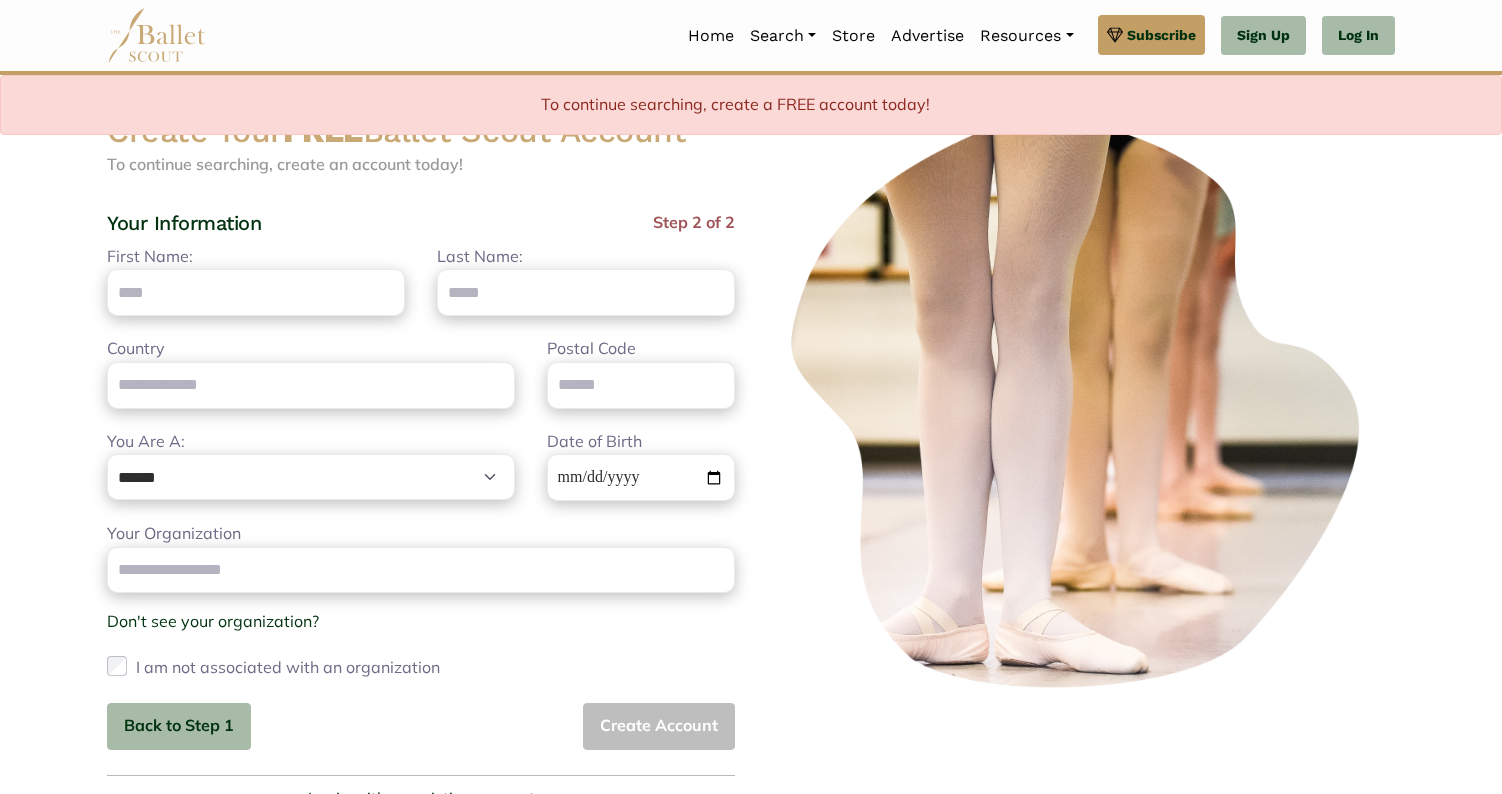 scroll, scrollTop: 0, scrollLeft: 0, axis: both 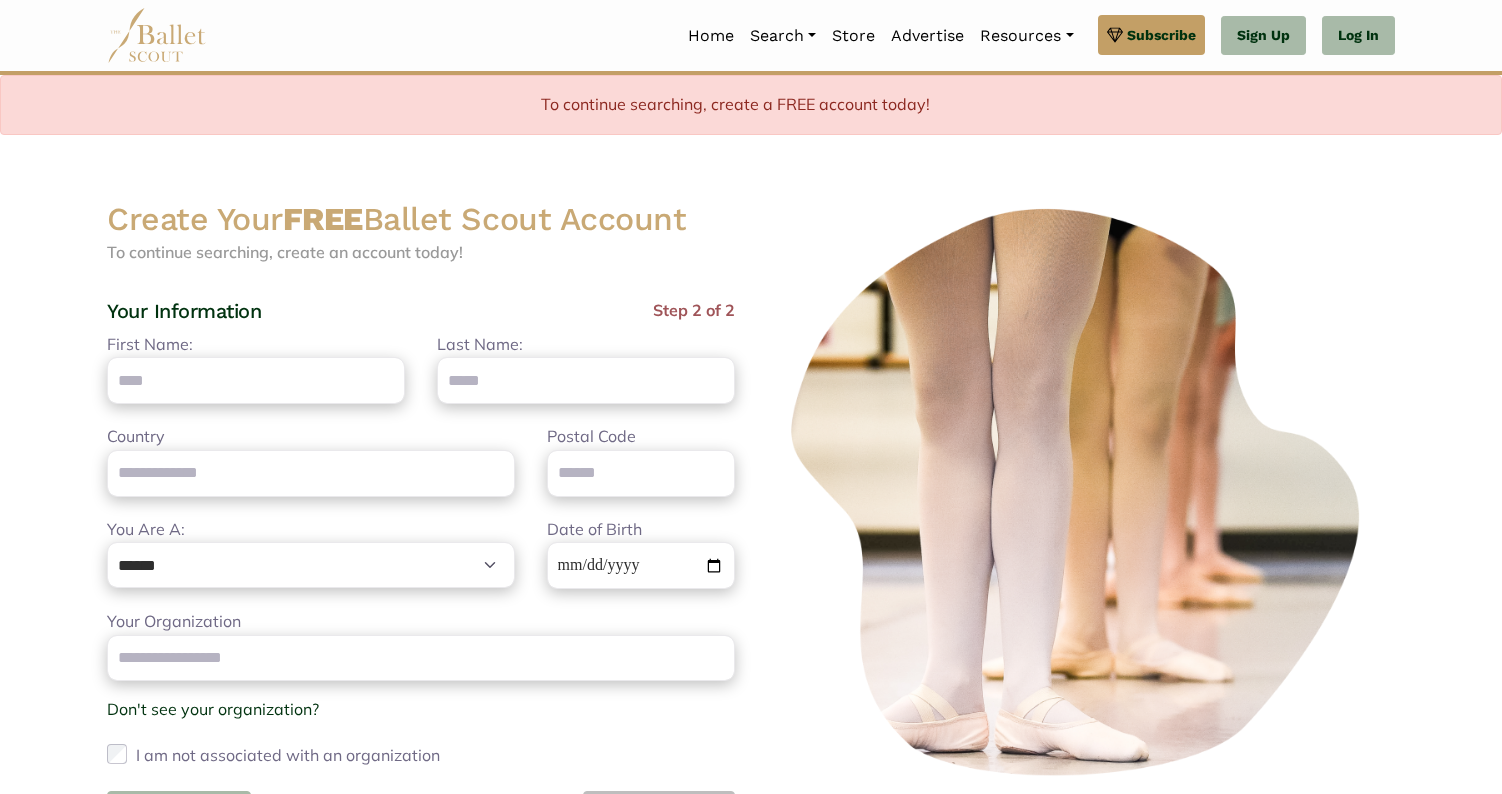 click on "First Name:" at bounding box center [150, 345] 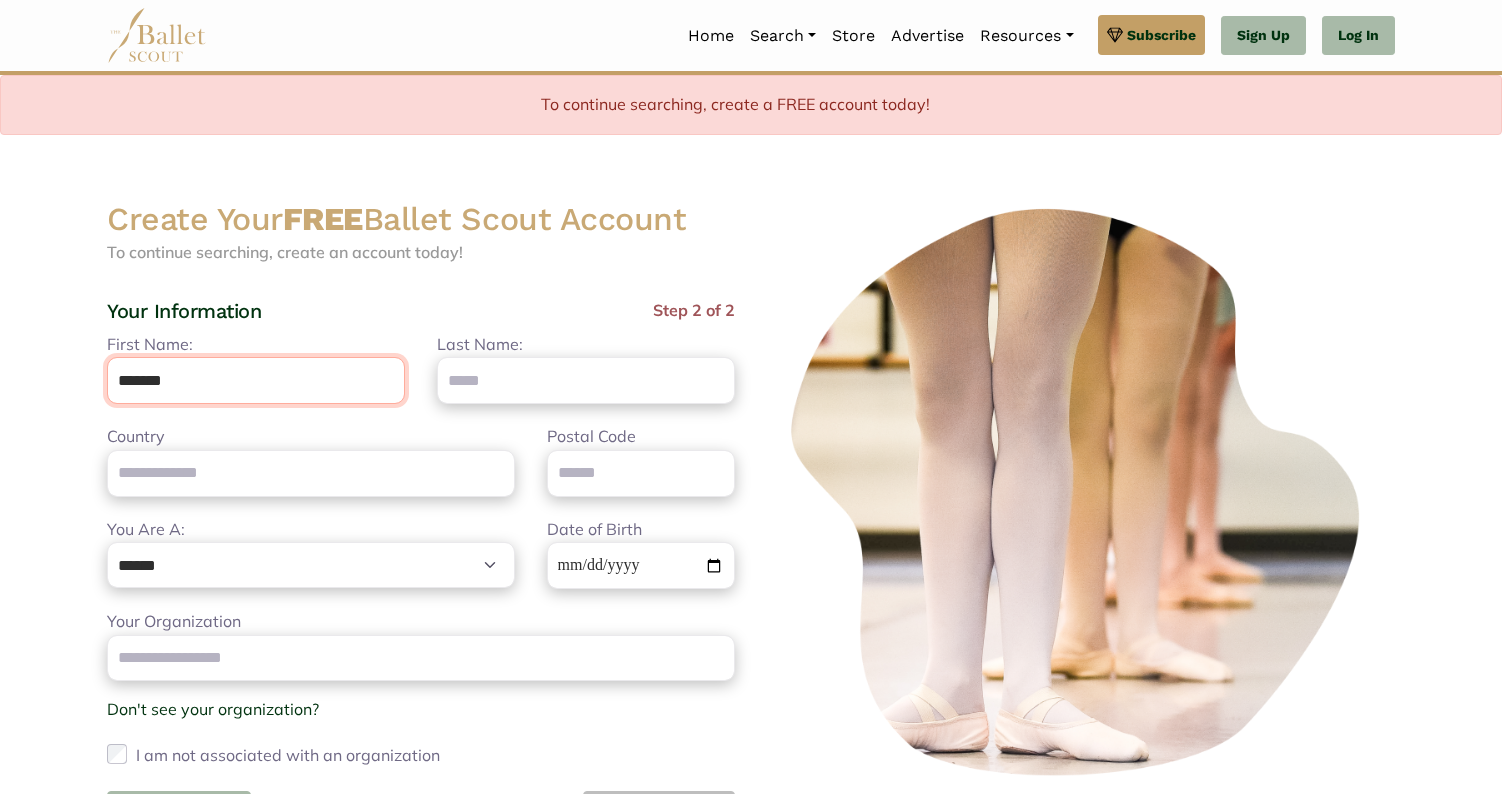 type on "*******" 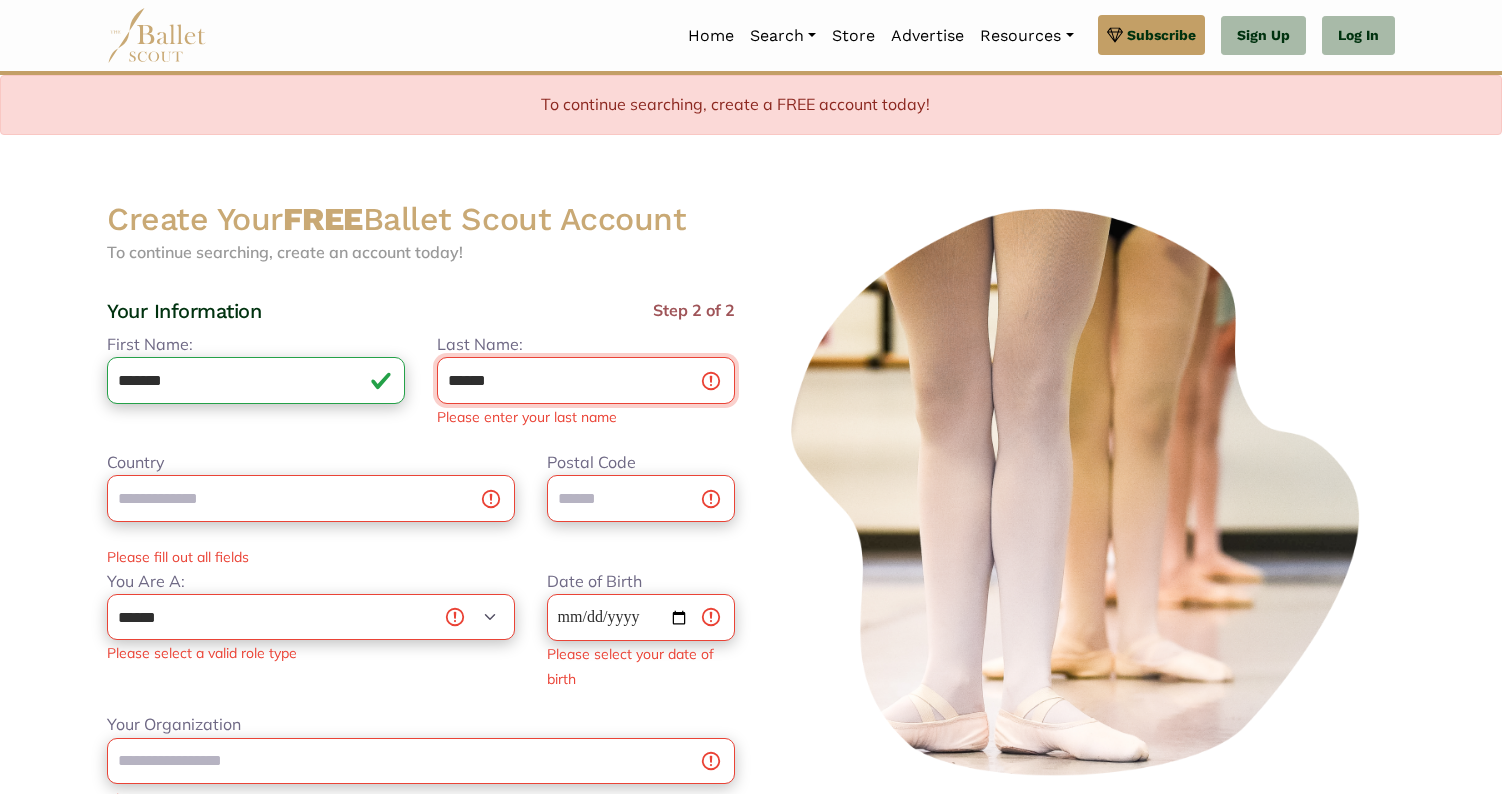 type on "******" 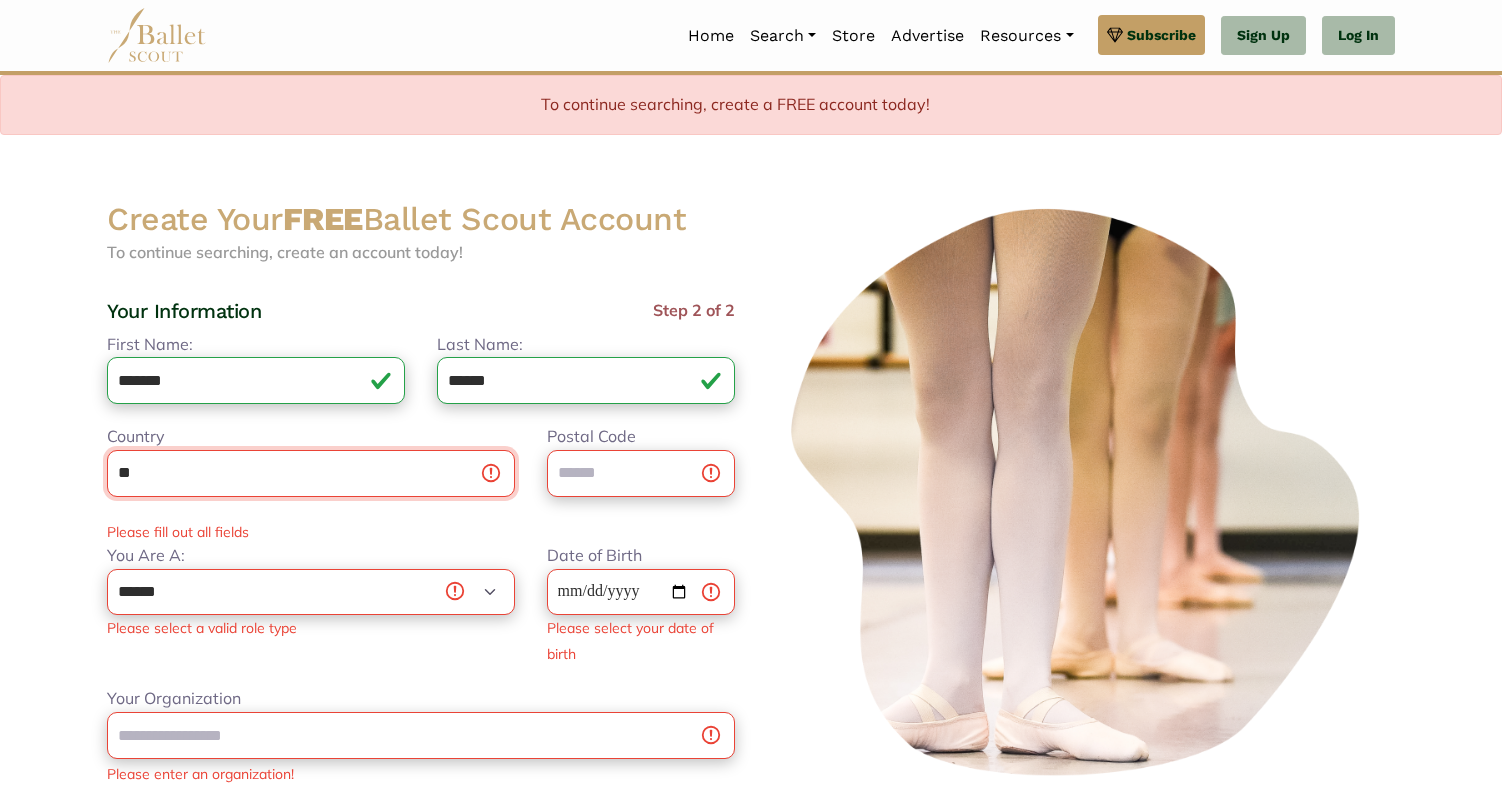 type on "*" 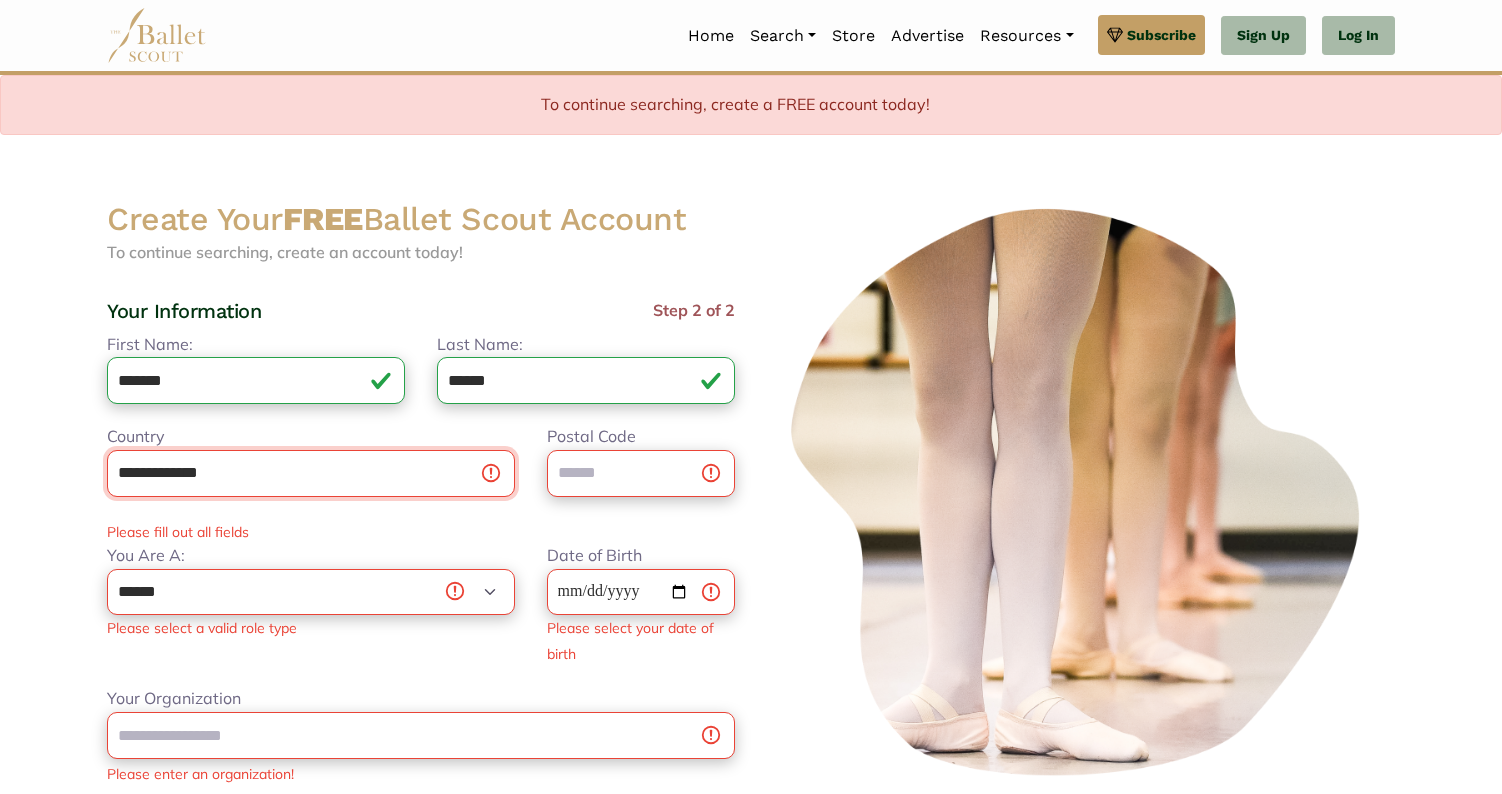type on "**********" 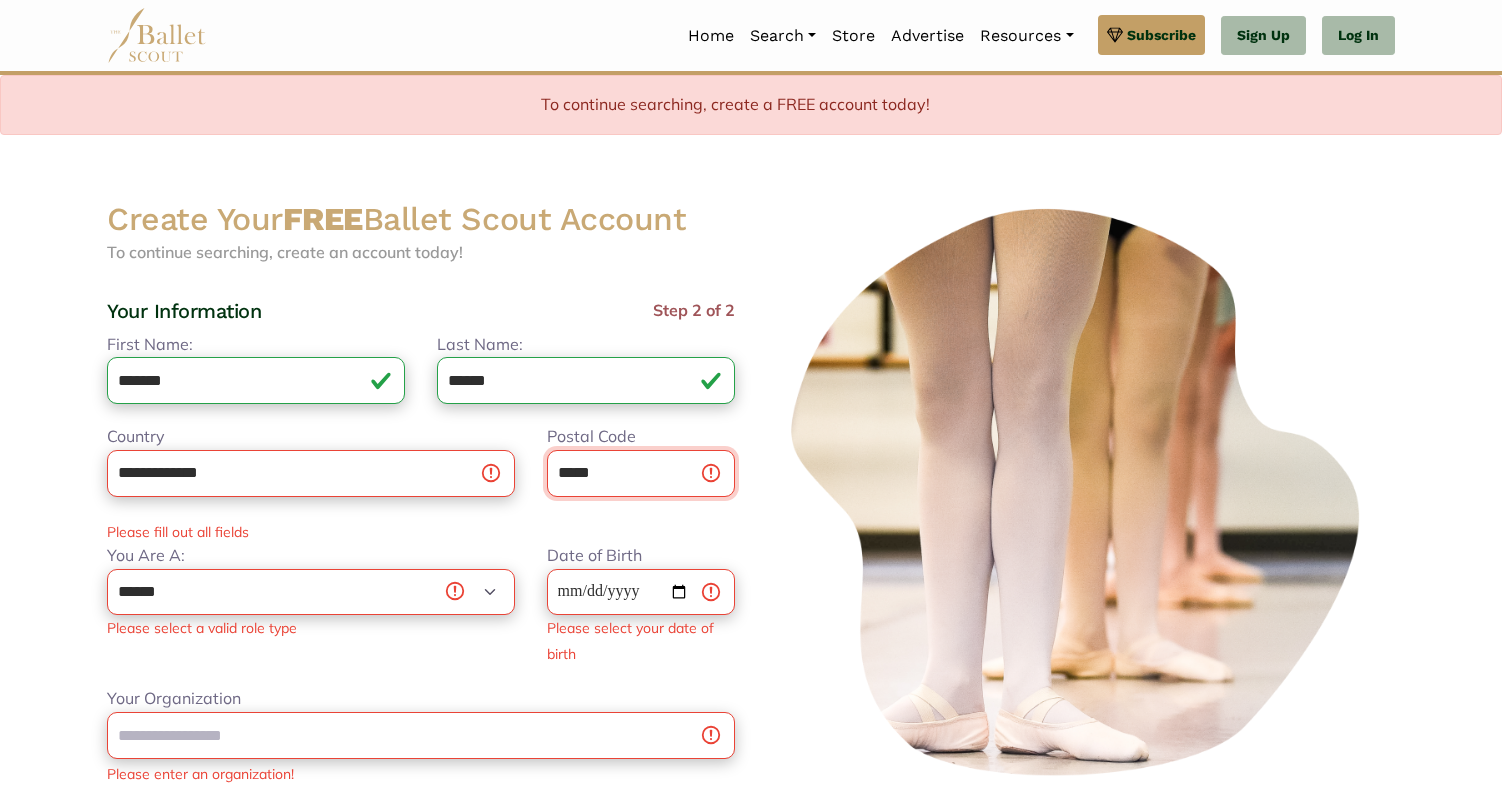 type on "*****" 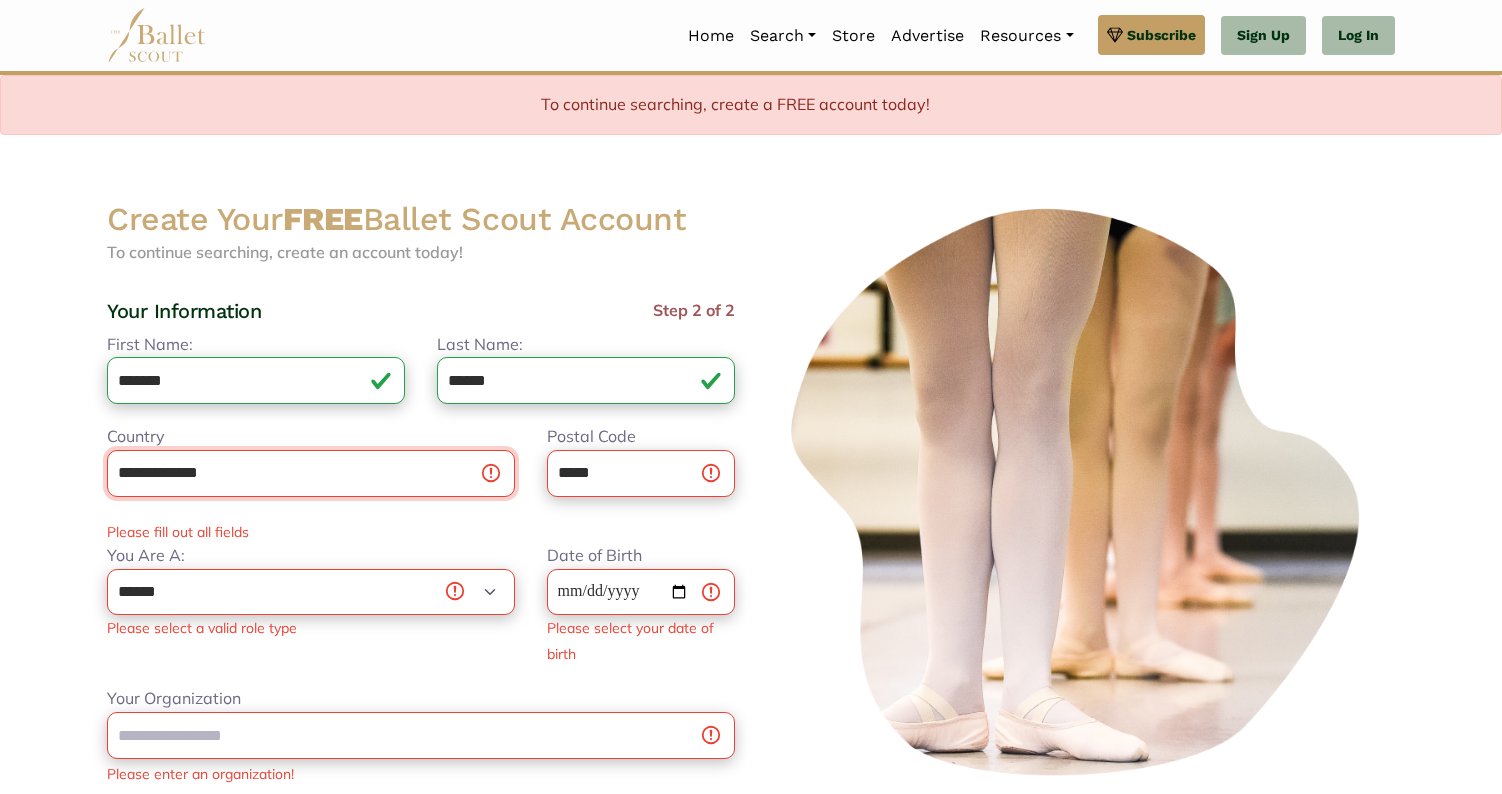 click on "**********" at bounding box center [311, 473] 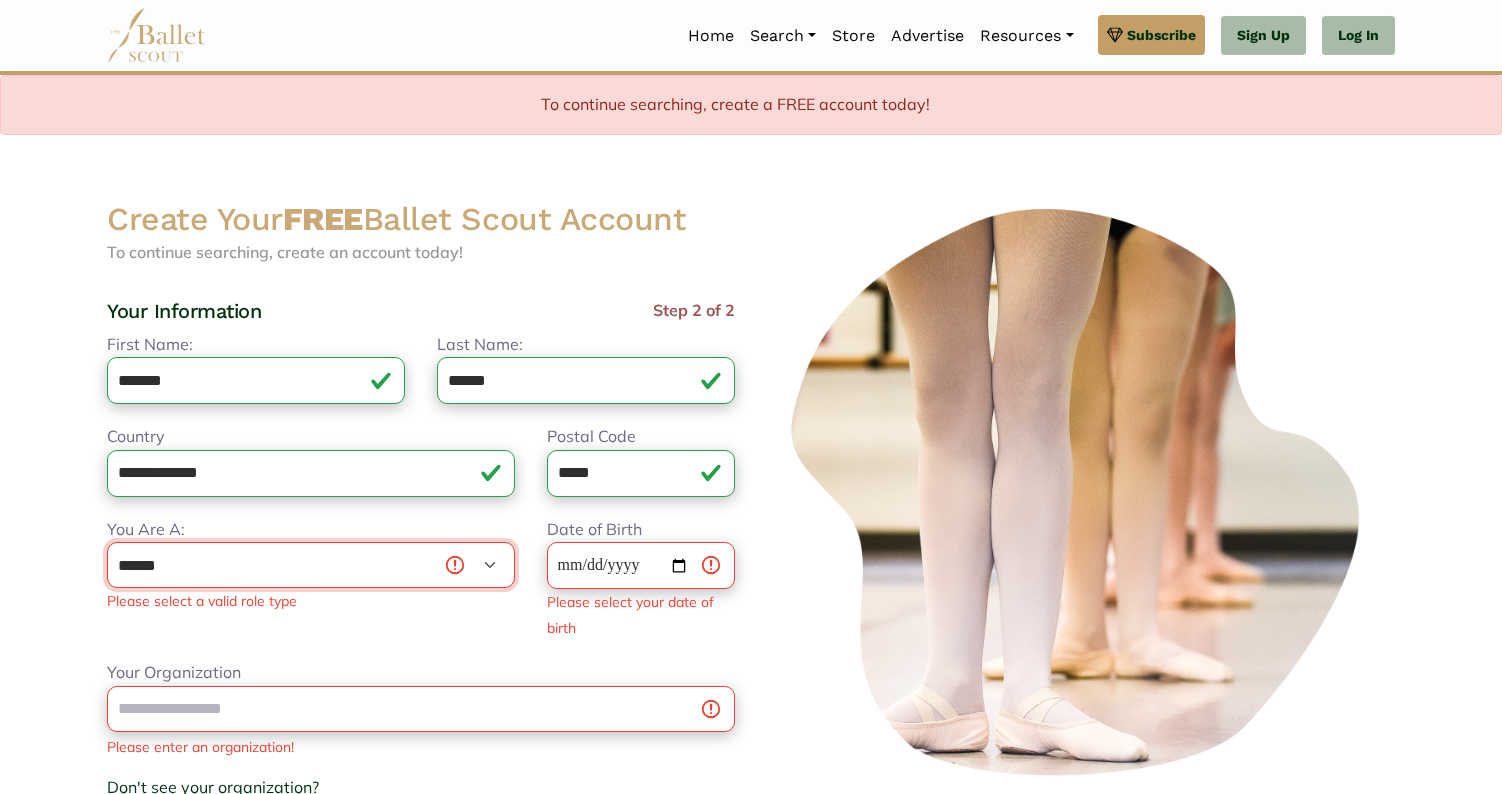 select on "*" 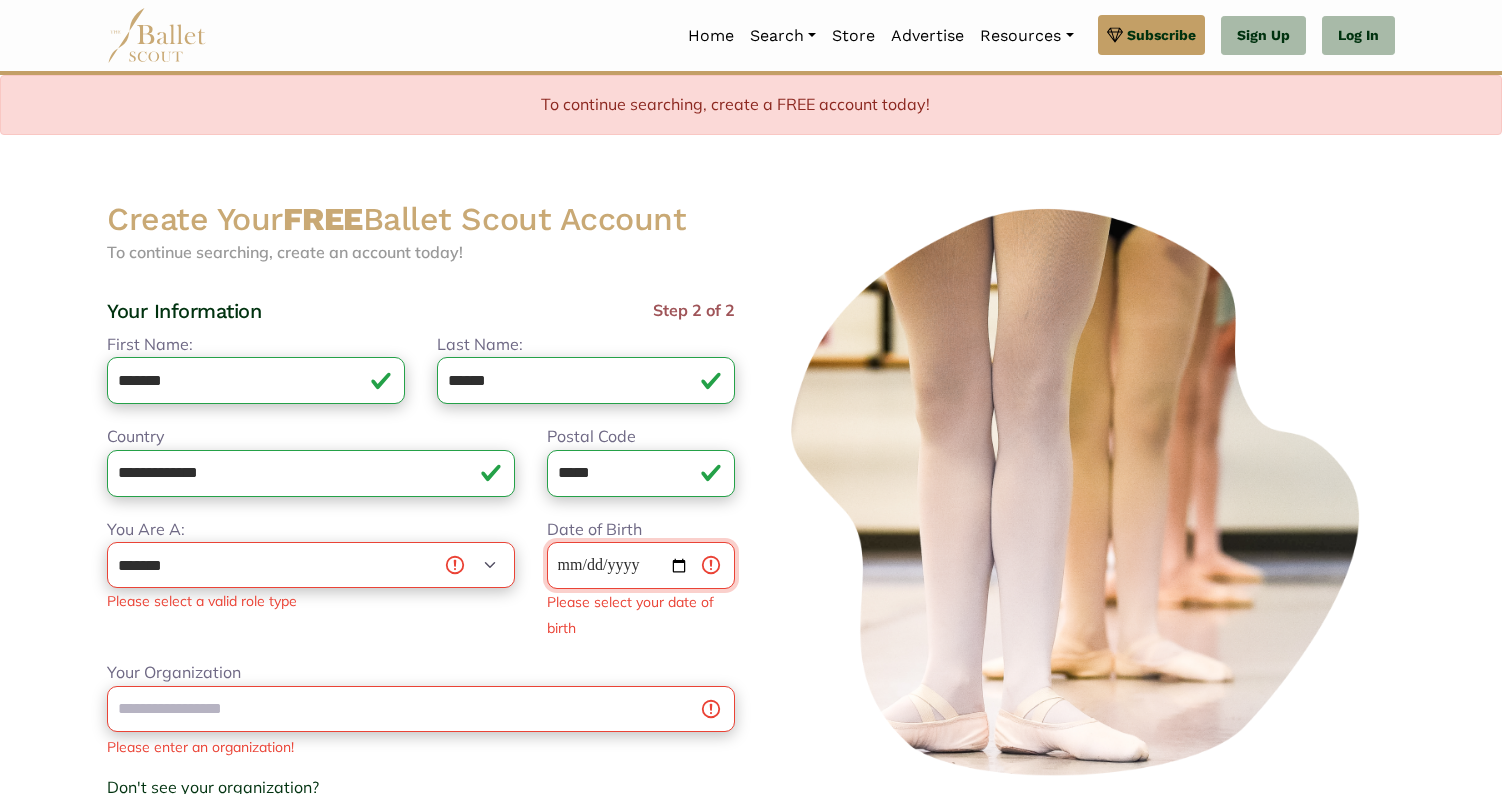 click on "Date of Birth" at bounding box center (641, 565) 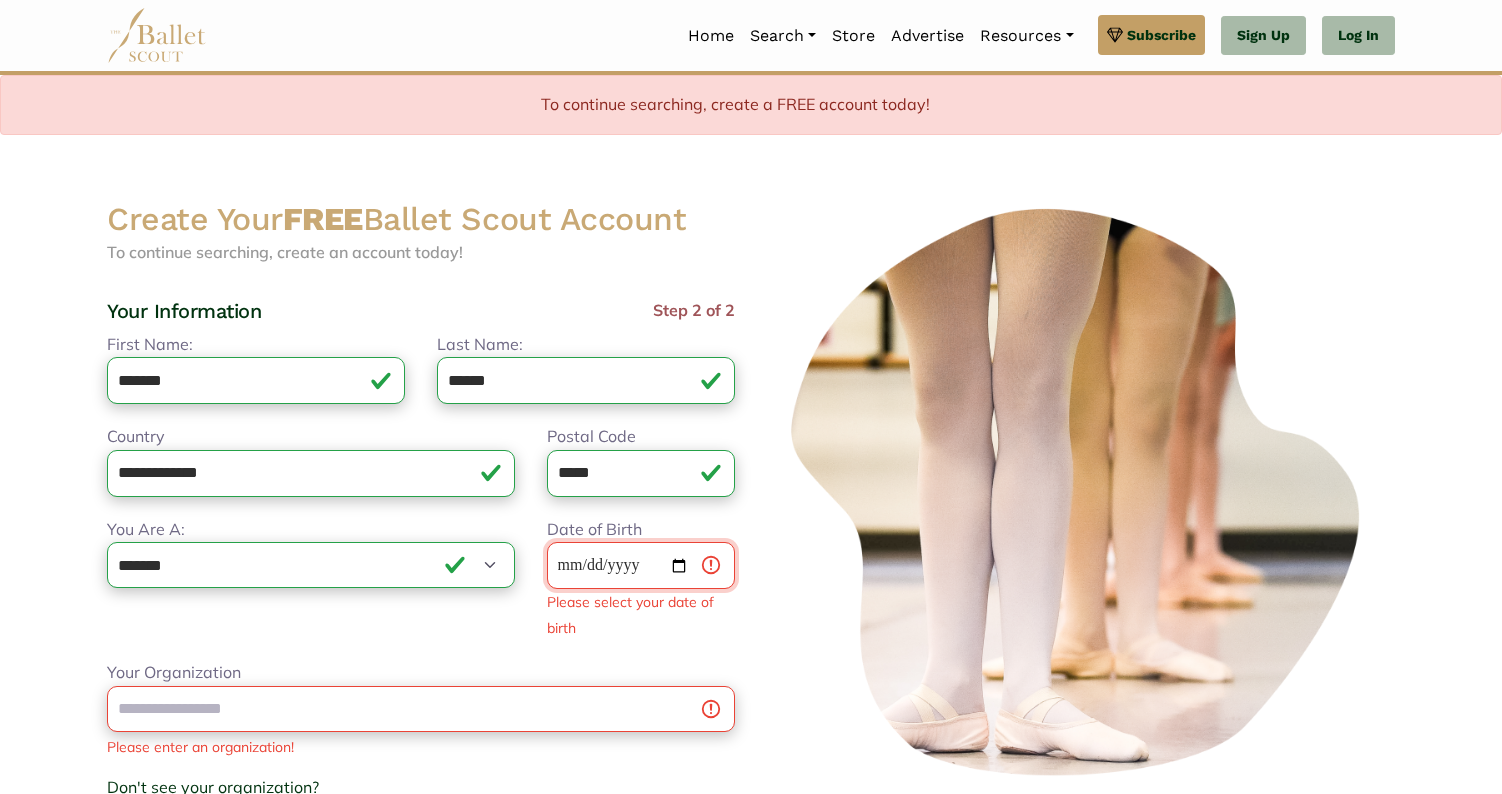 click on "Date of Birth" at bounding box center [641, 565] 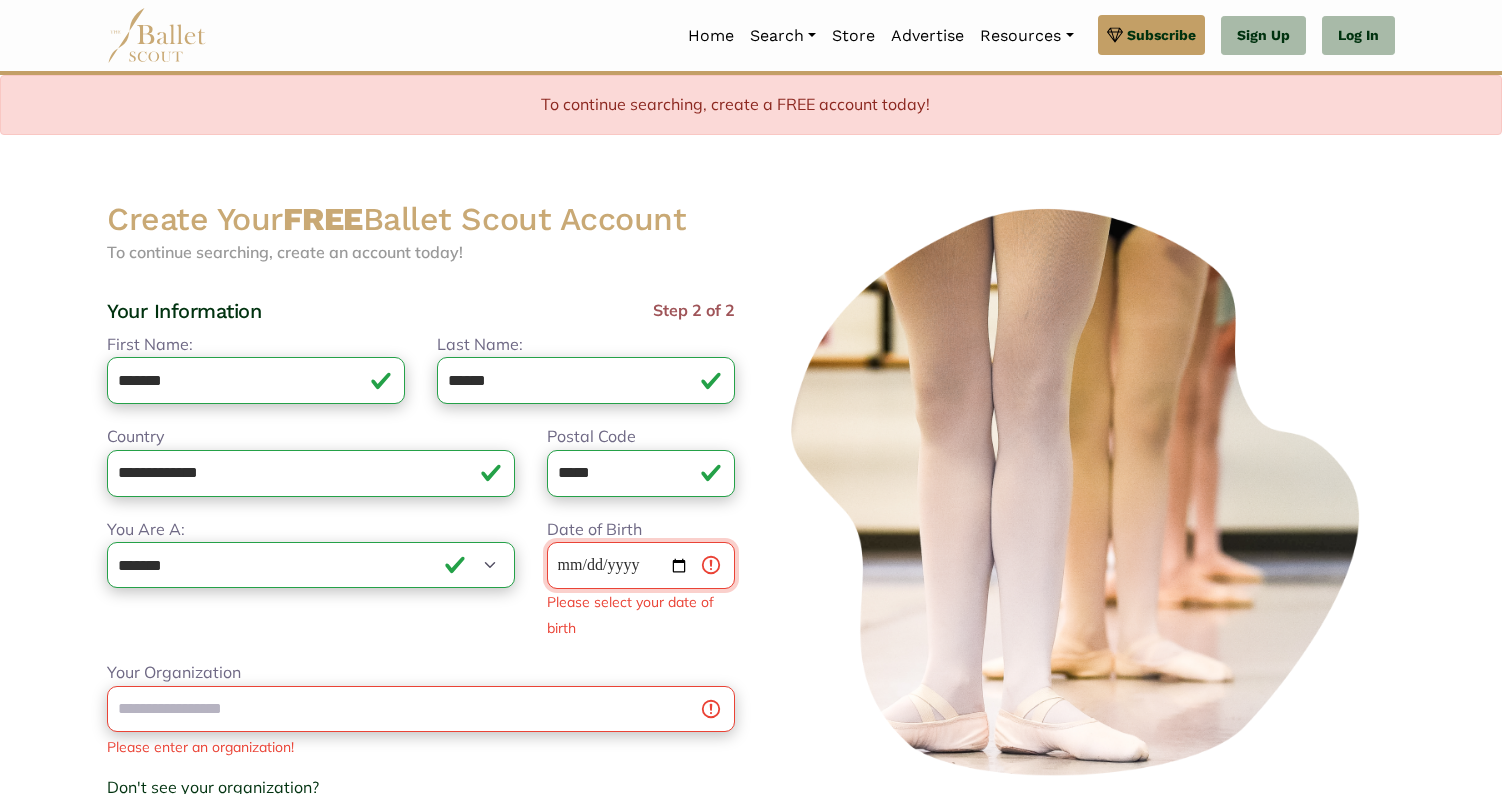 type on "**********" 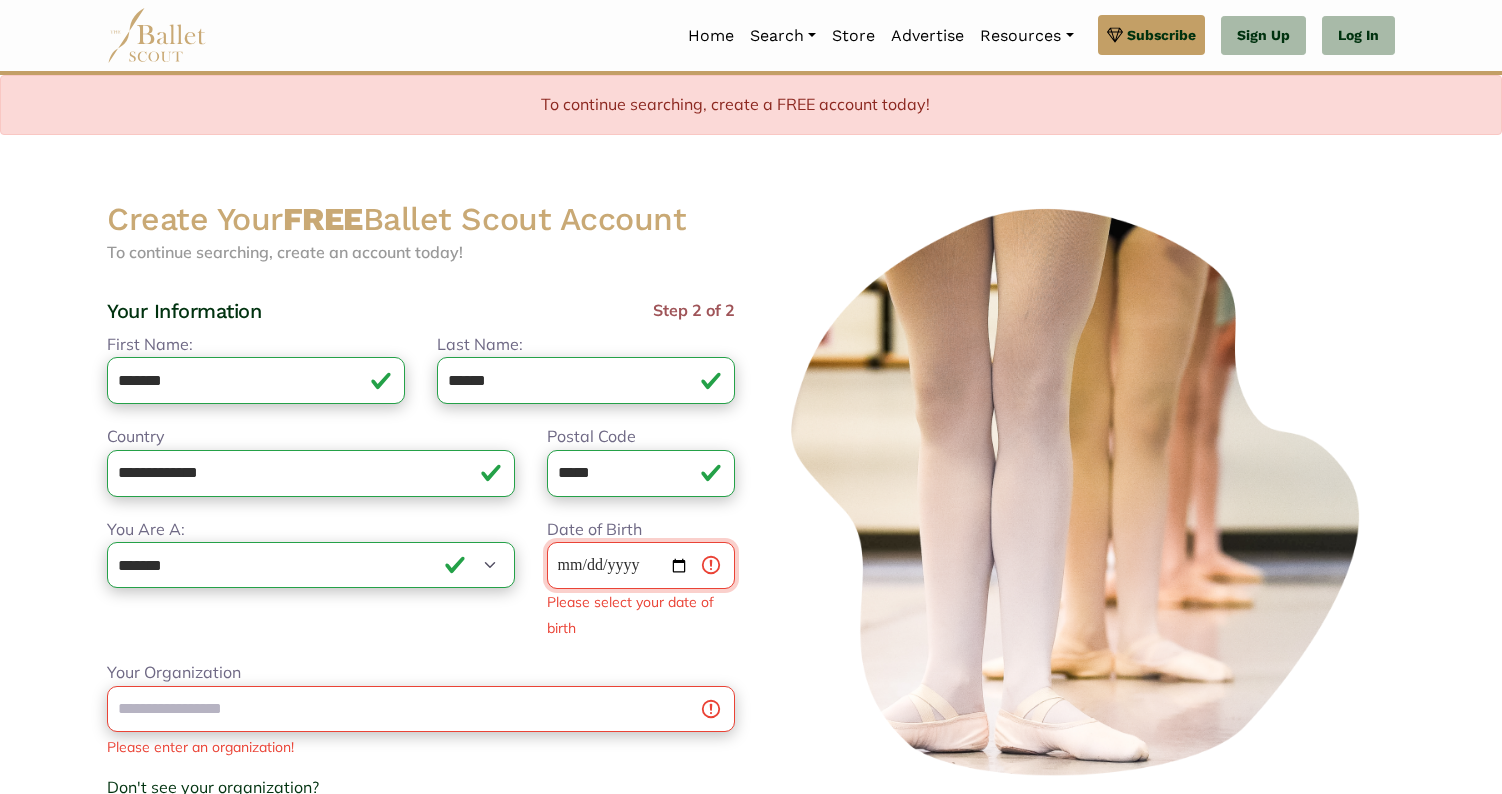click on "**********" at bounding box center (641, 565) 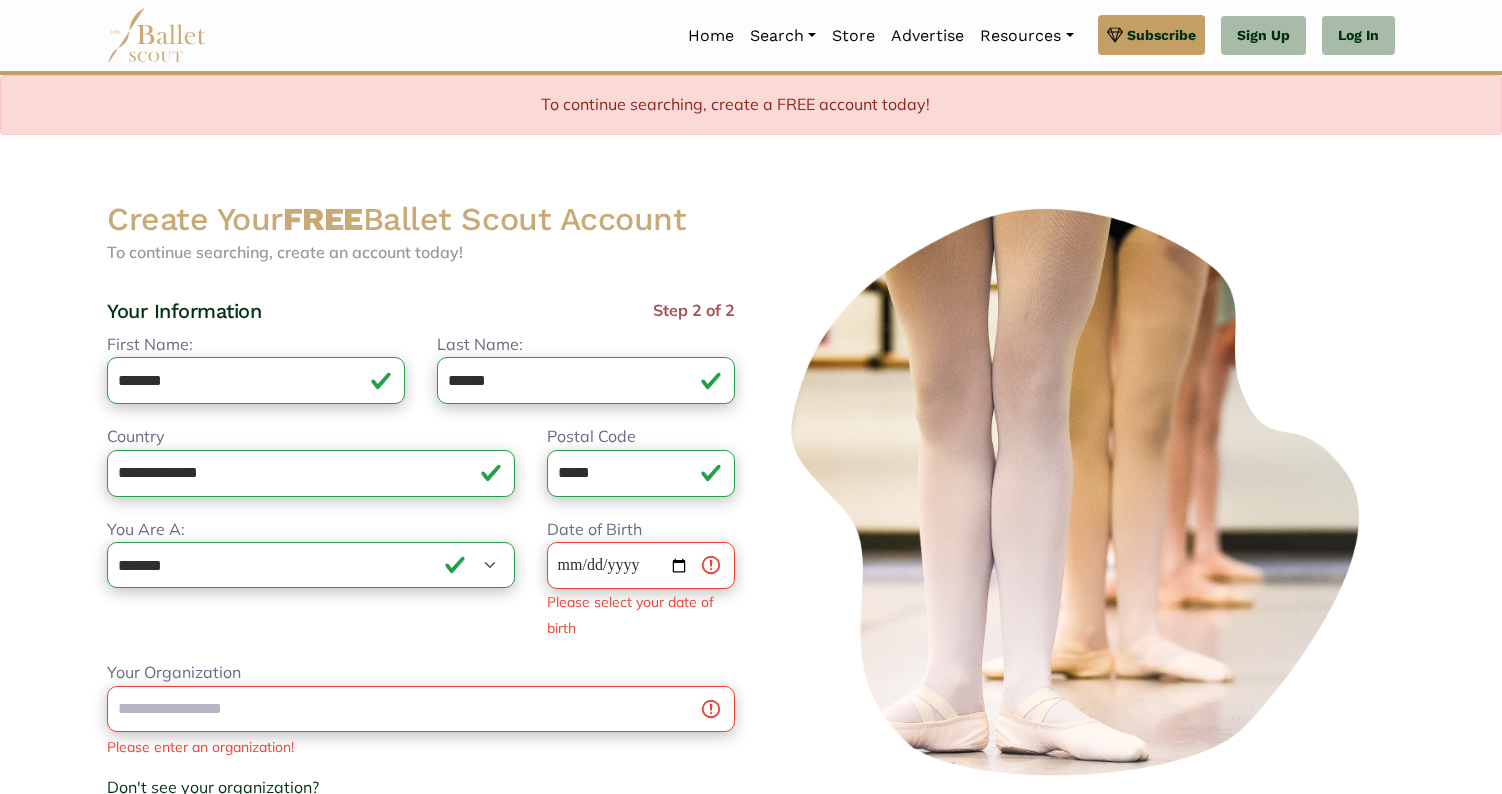 type on "**********" 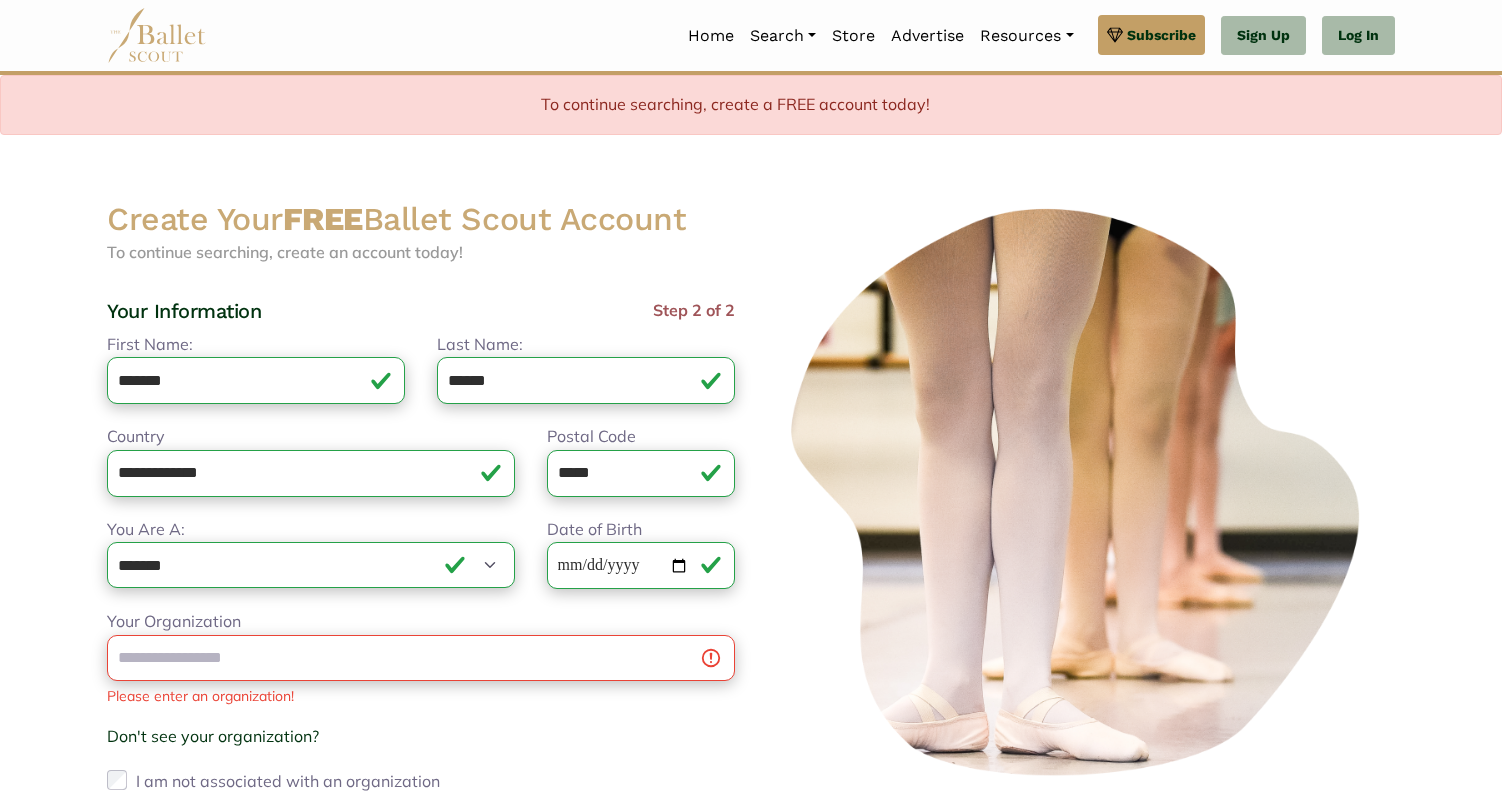 click on "**********" at bounding box center (421, 598) 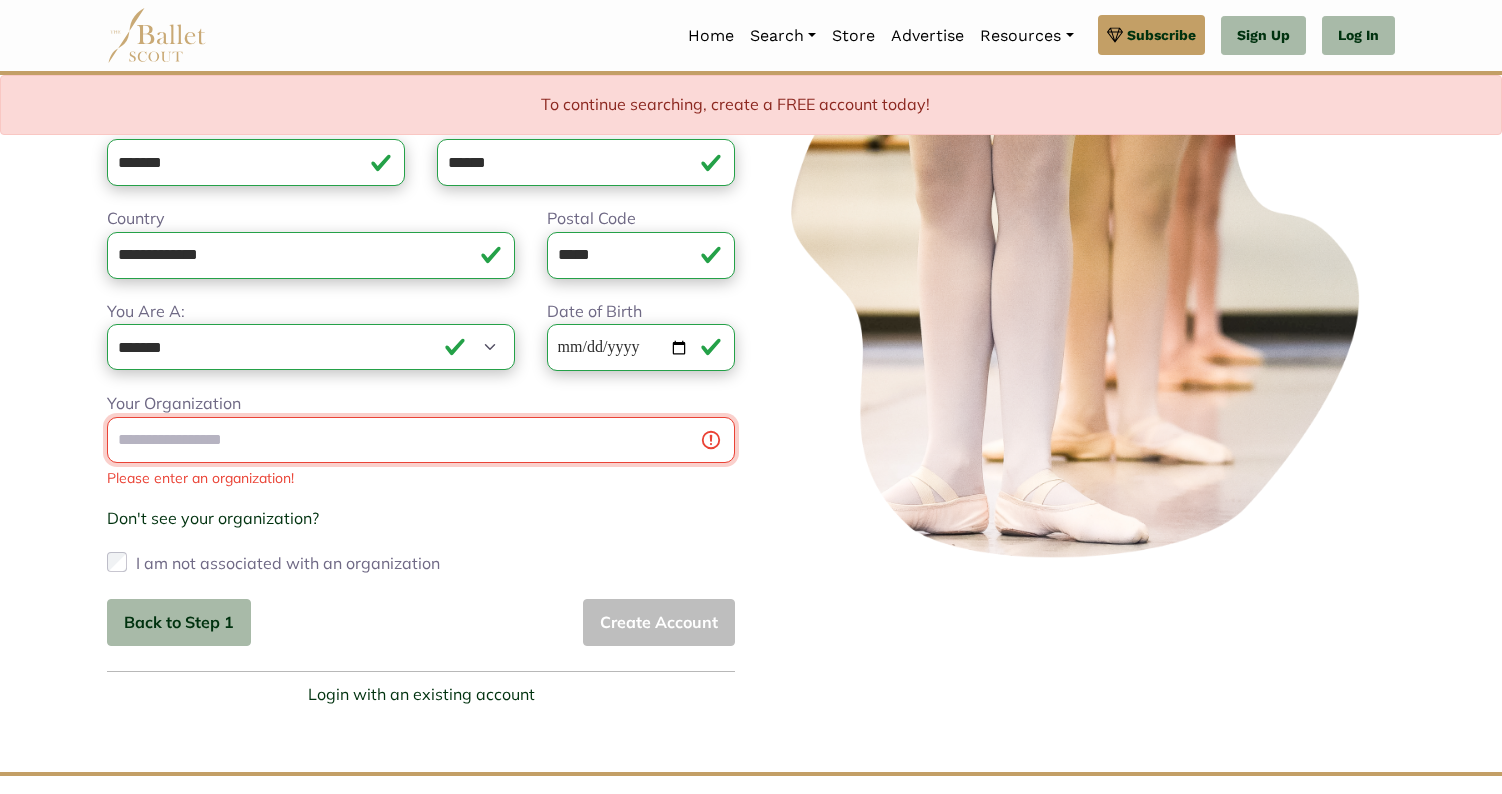 scroll, scrollTop: 220, scrollLeft: 0, axis: vertical 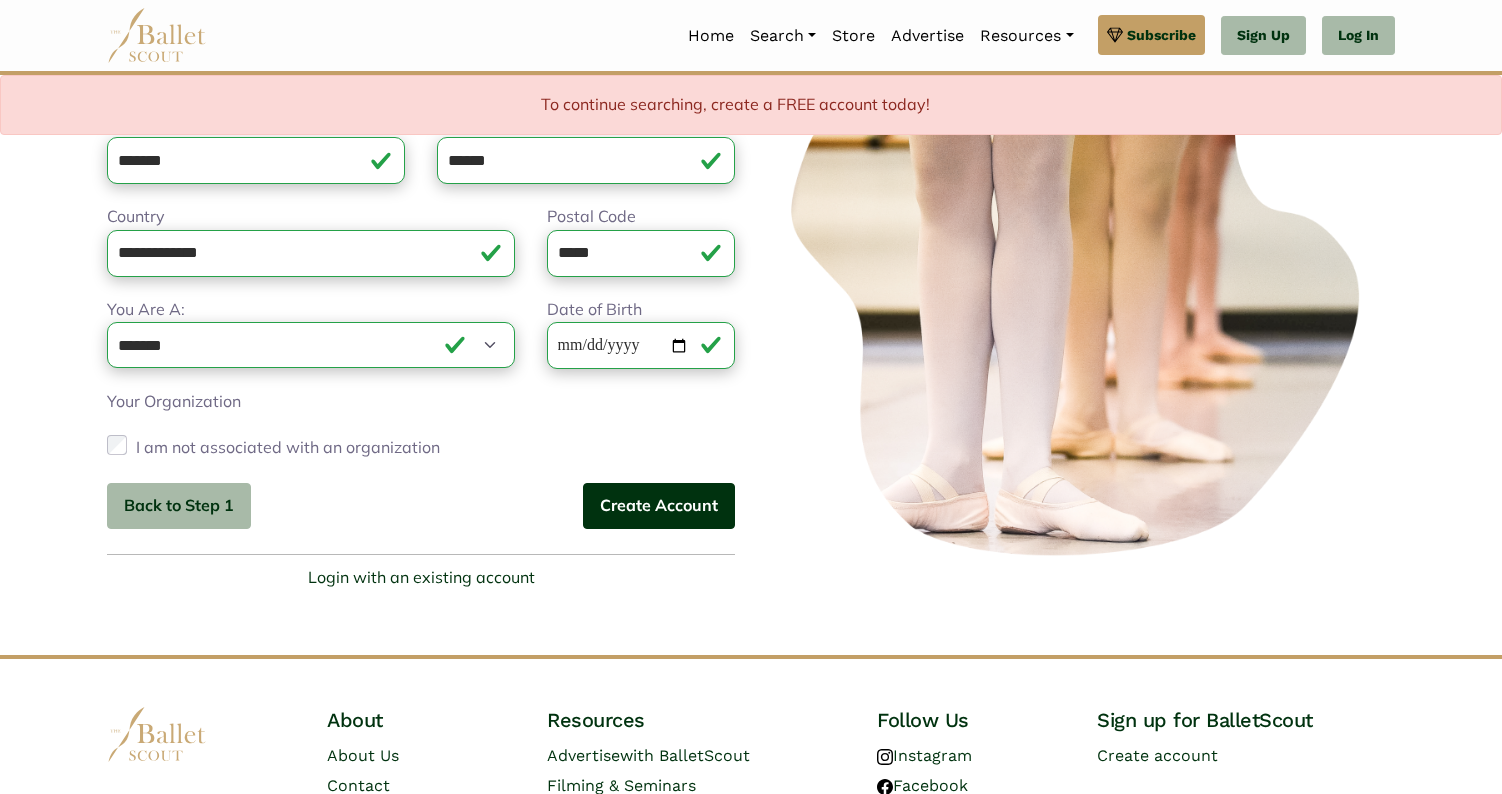 click on "Create Account" at bounding box center [659, 506] 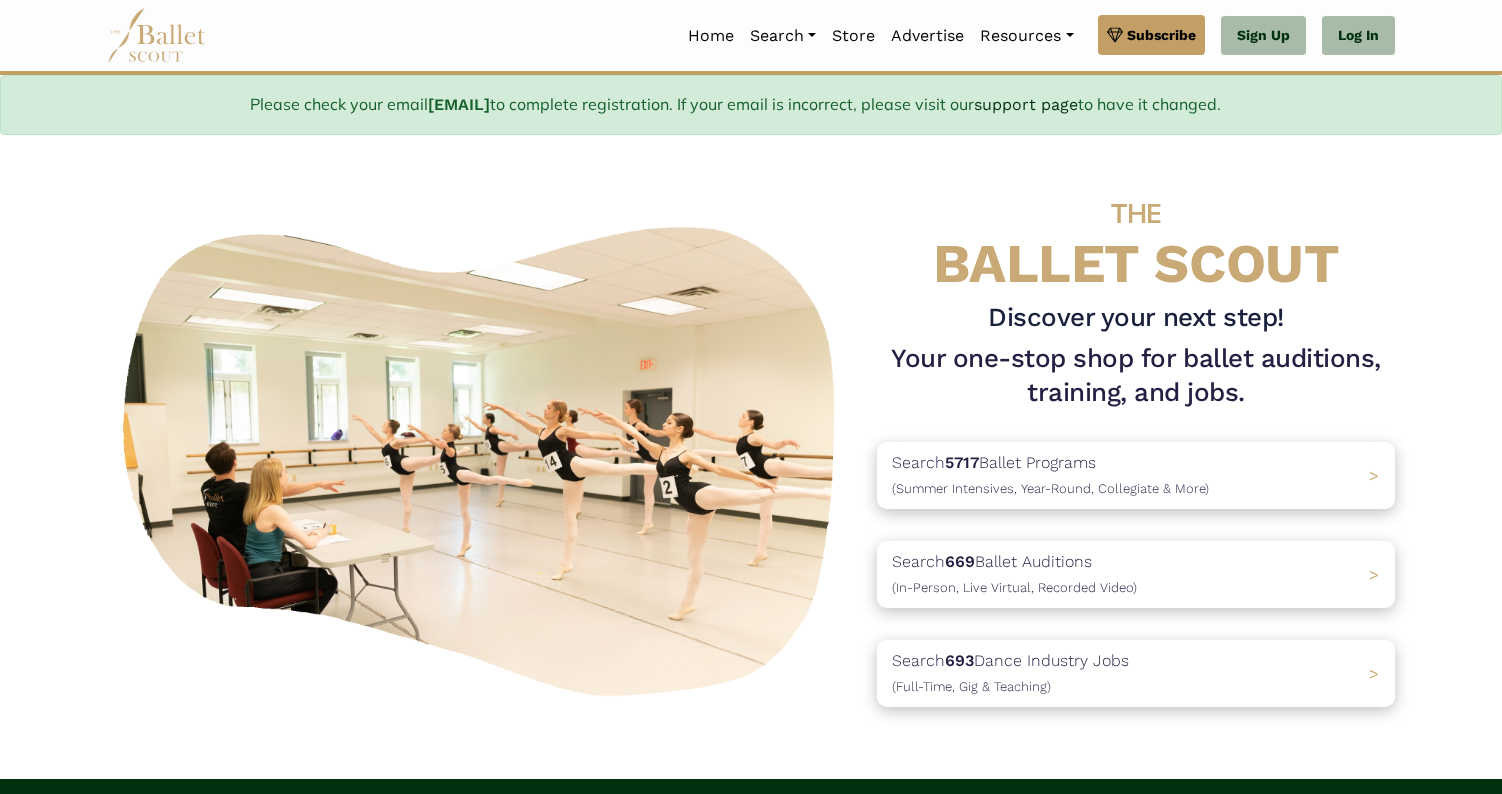 scroll, scrollTop: 0, scrollLeft: 0, axis: both 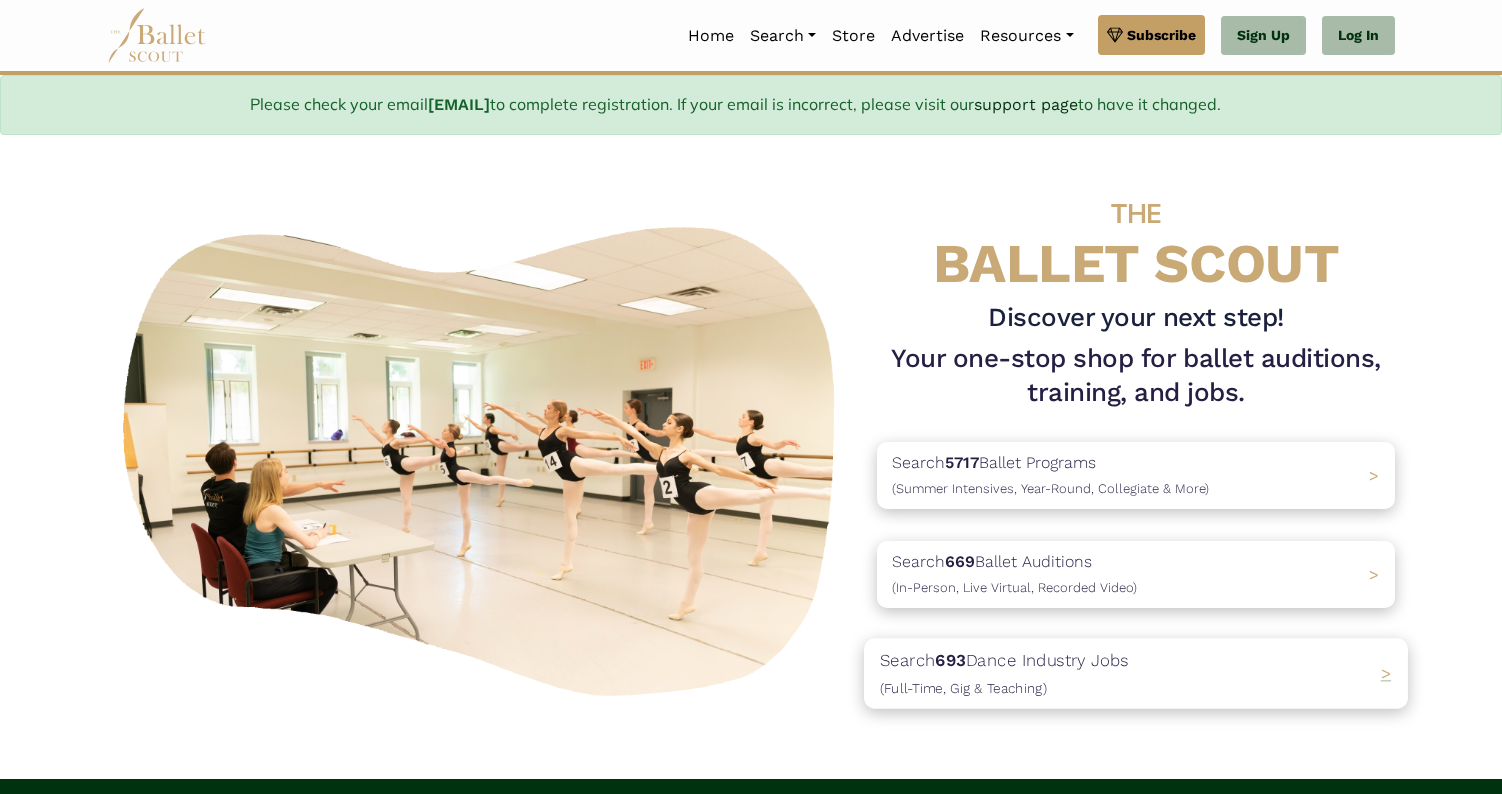 click on "Search  693   Dance Industry Jobs (Full-Time, Gig & Teaching)" at bounding box center (1004, 674) 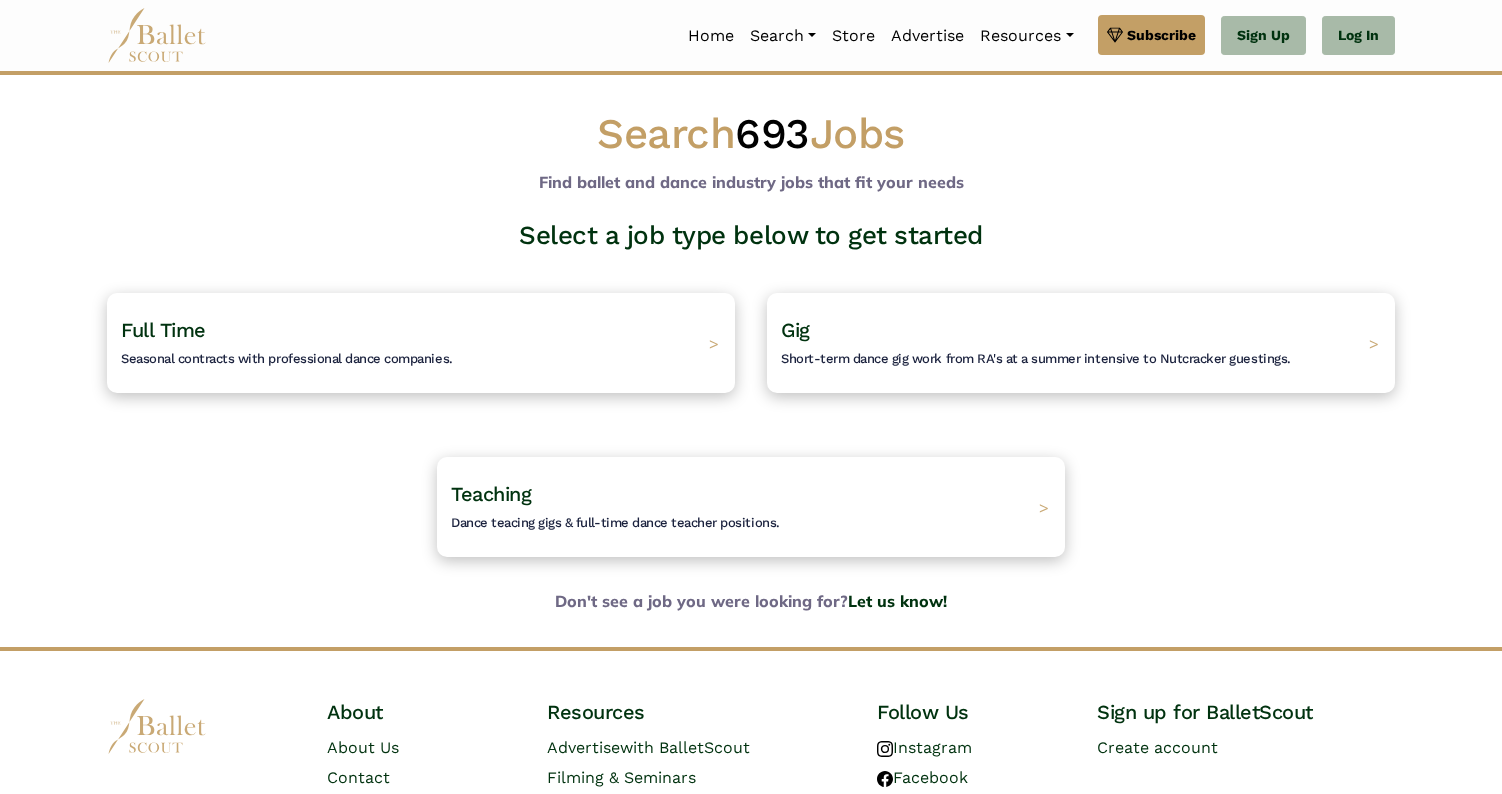 scroll, scrollTop: 0, scrollLeft: 0, axis: both 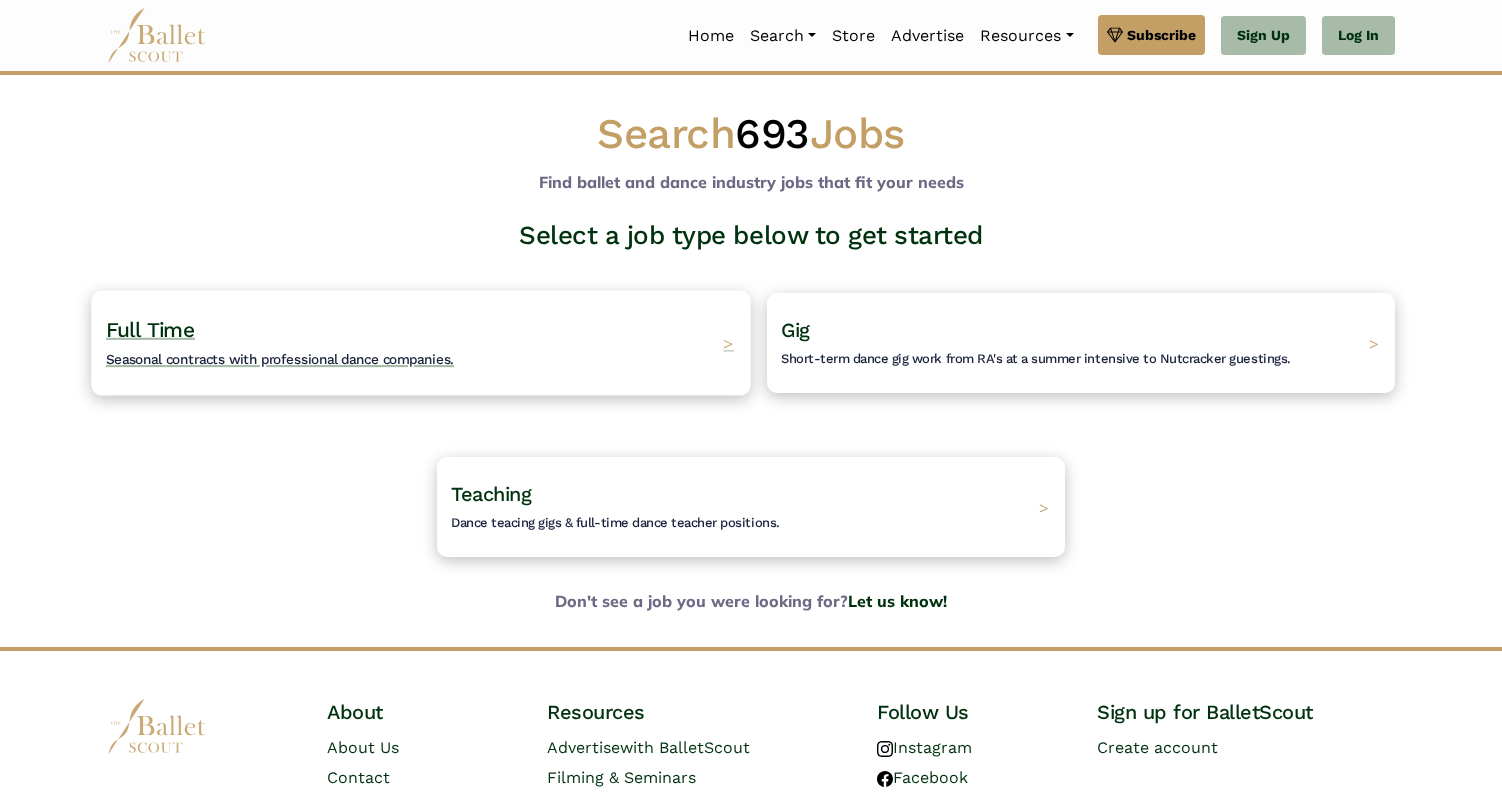 click on "Full Time Seasonal
contracts with professional dance companies.
>" at bounding box center (420, 342) 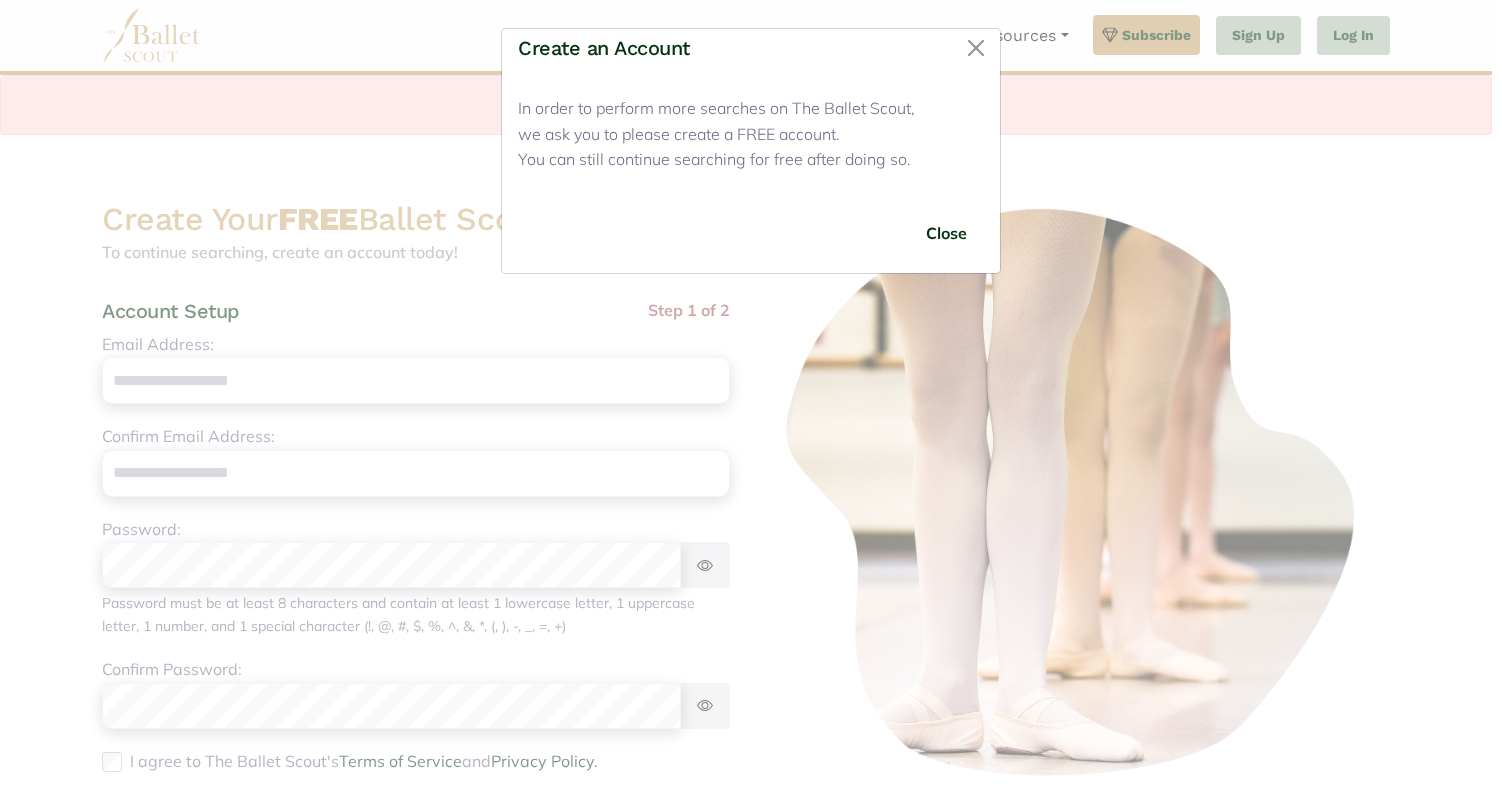 scroll, scrollTop: 0, scrollLeft: 0, axis: both 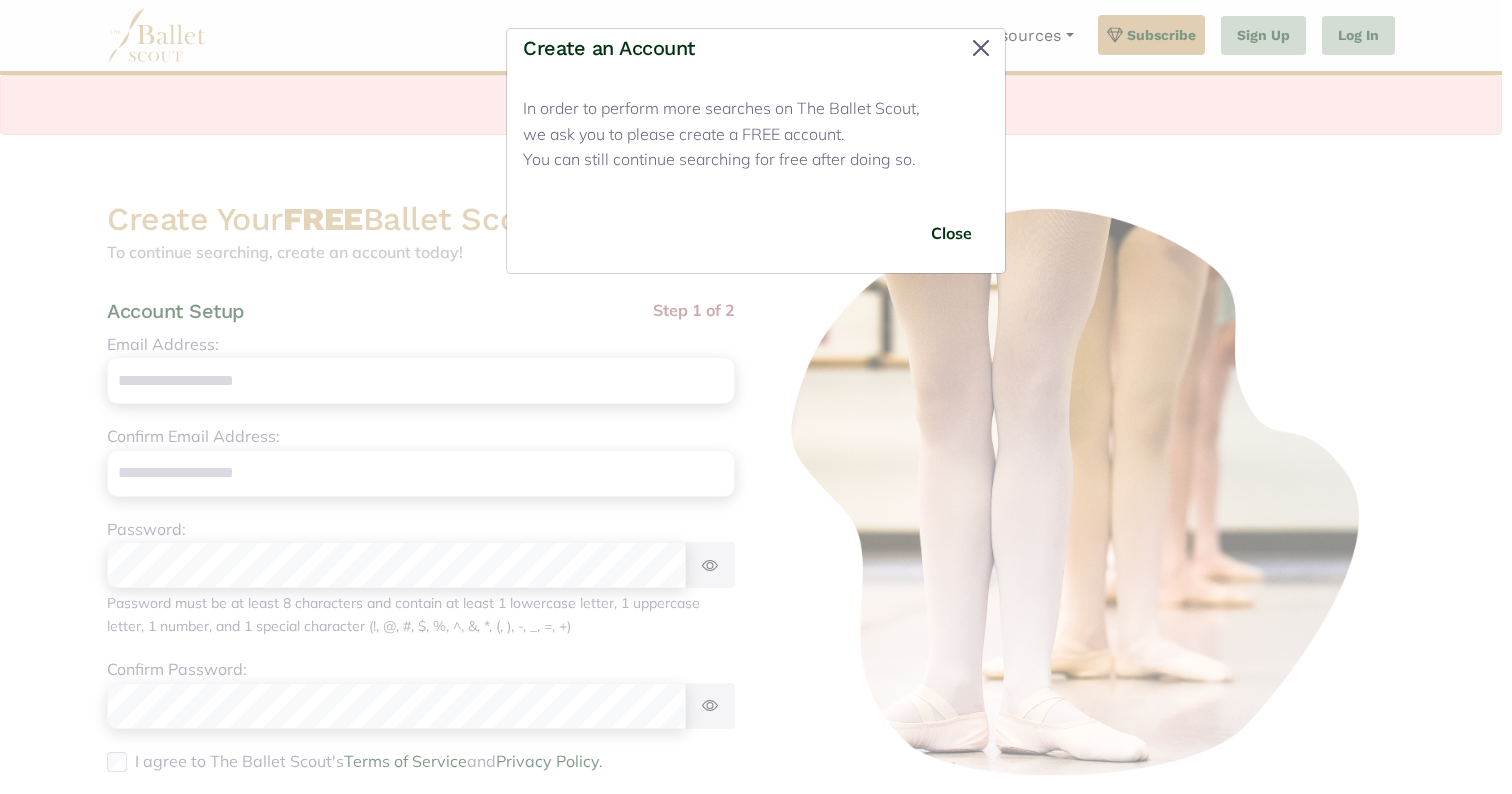 click at bounding box center [981, 48] 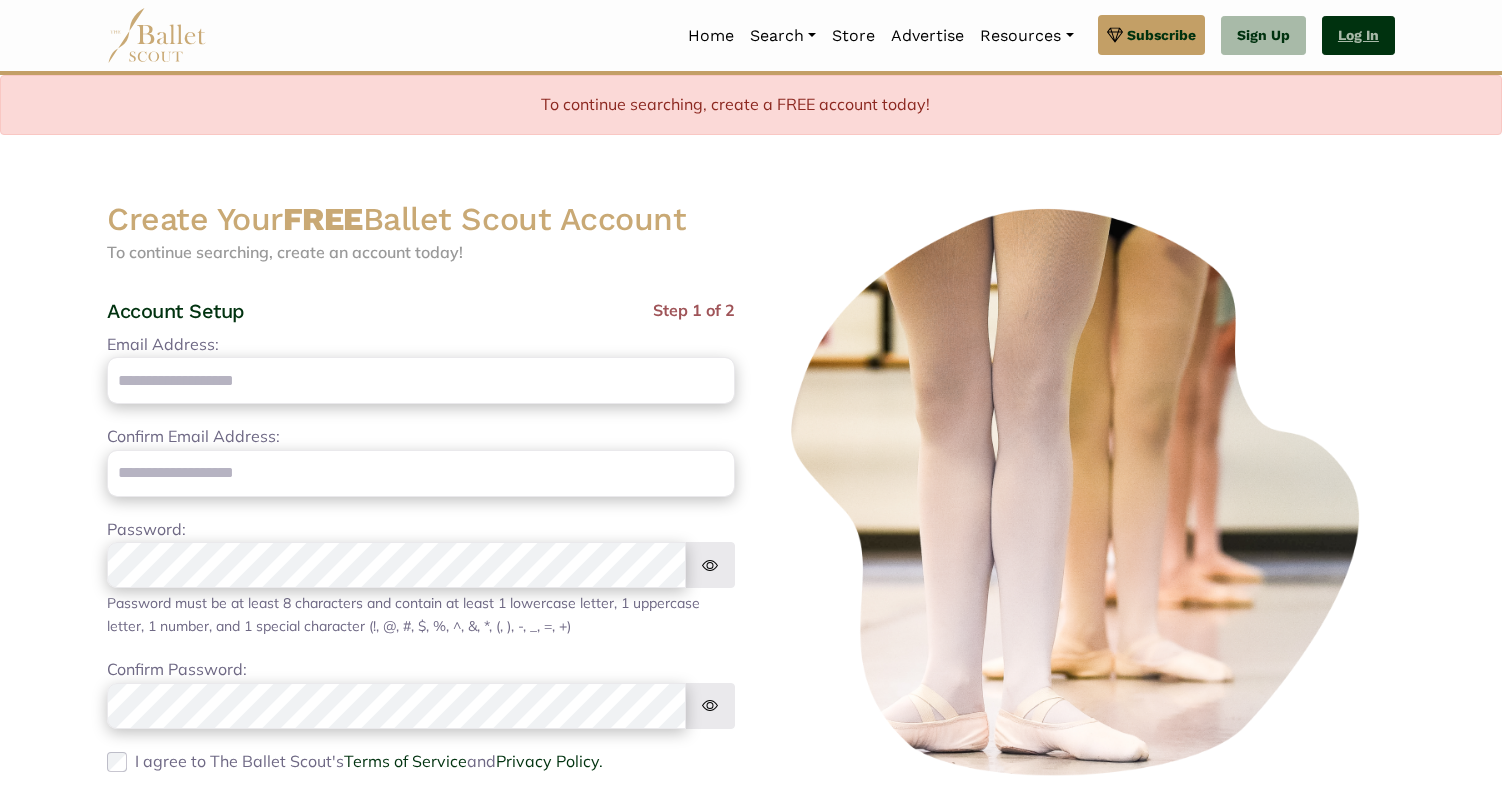 click on "Log In" at bounding box center [1358, 36] 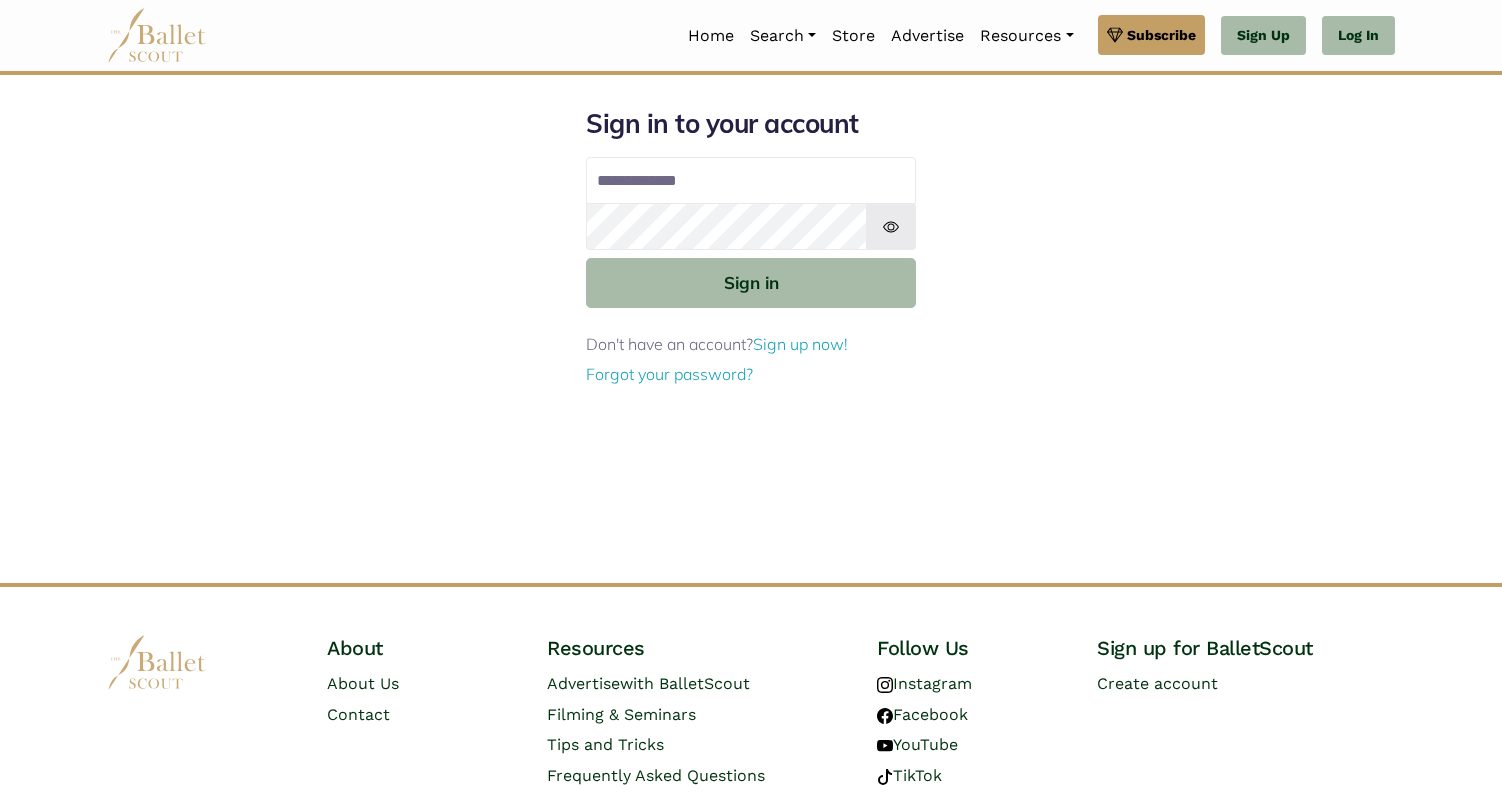 scroll, scrollTop: 0, scrollLeft: 0, axis: both 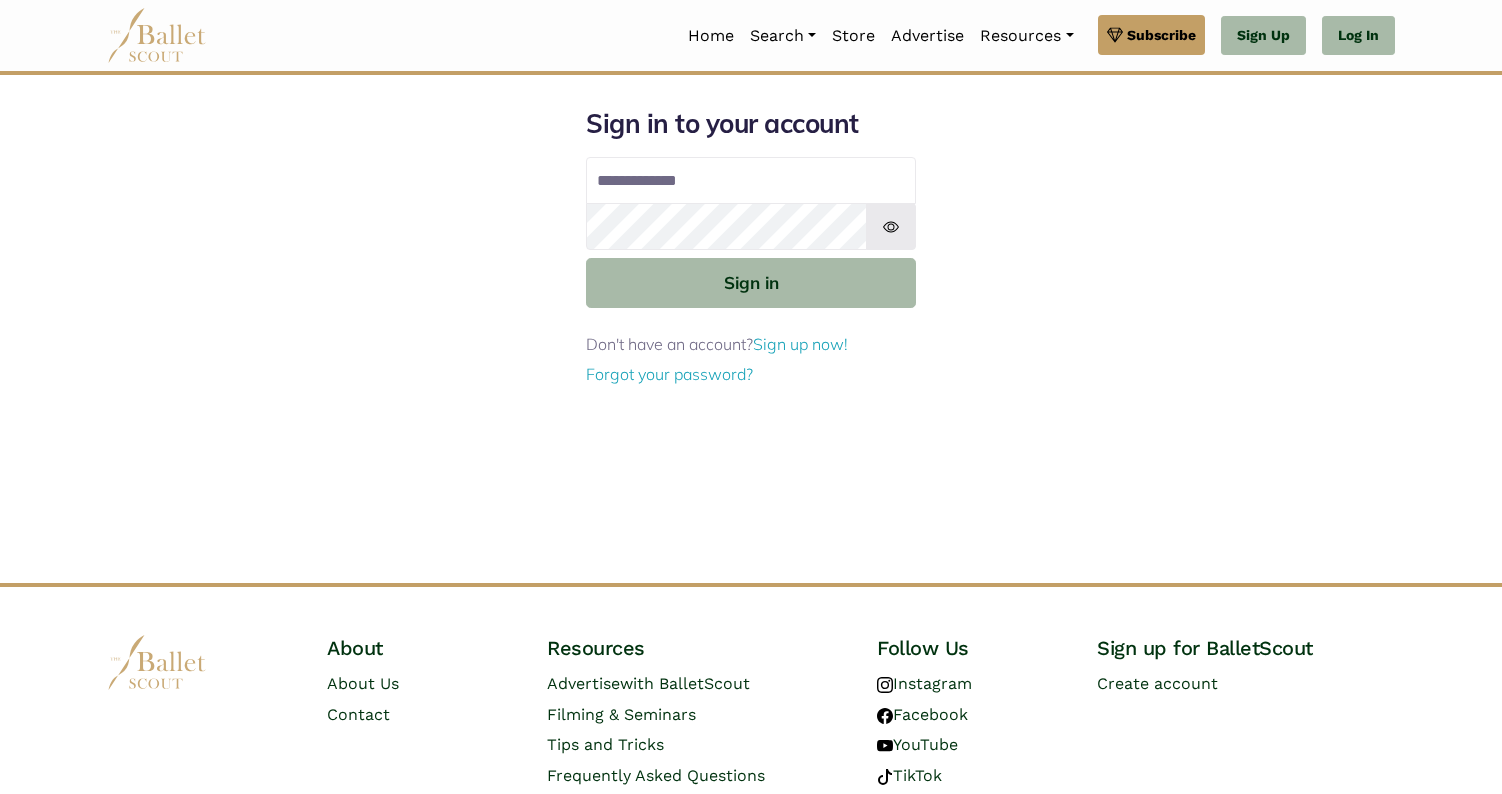 type on "**********" 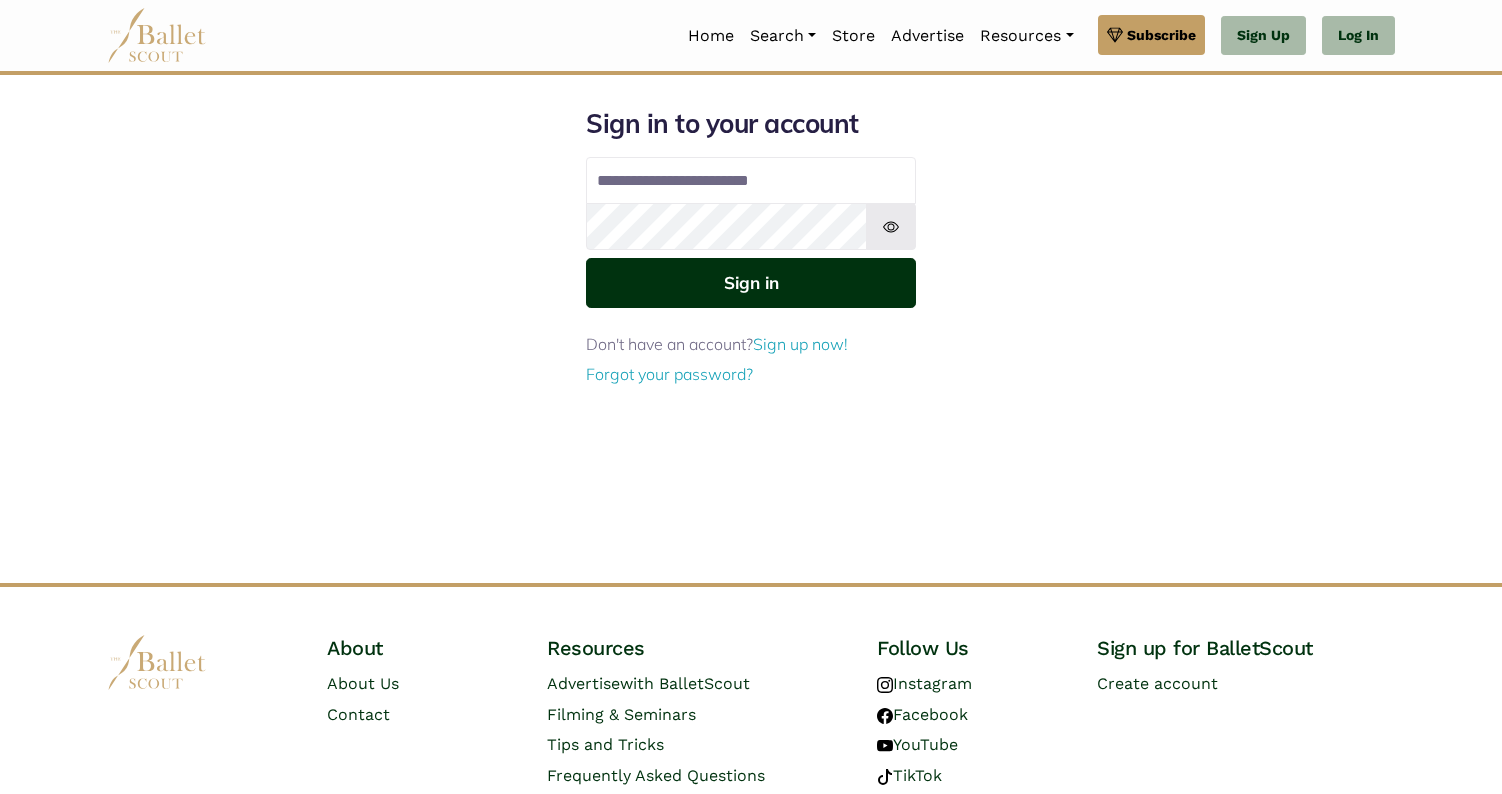click on "Sign in" at bounding box center (751, 282) 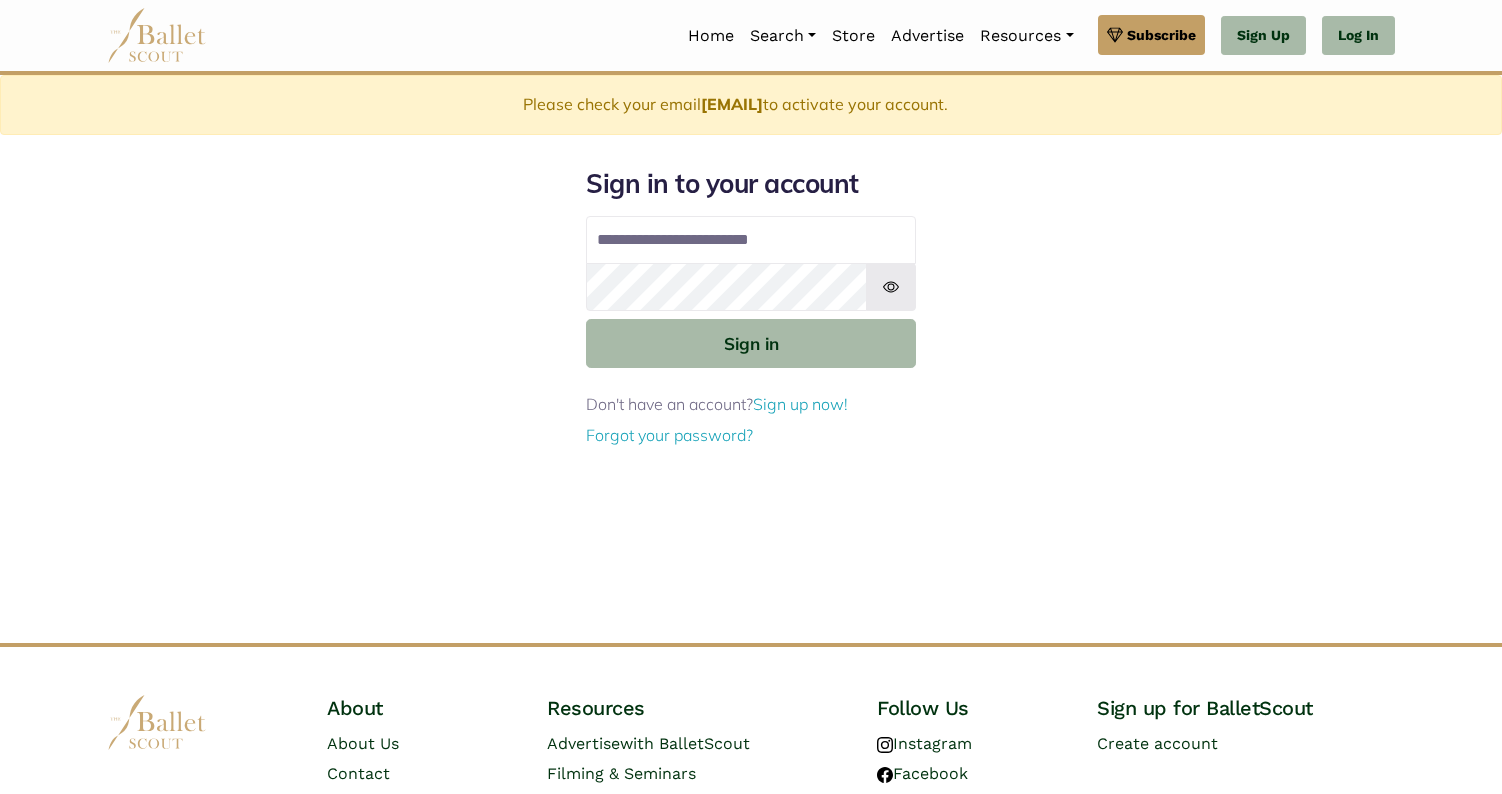 scroll, scrollTop: 0, scrollLeft: 0, axis: both 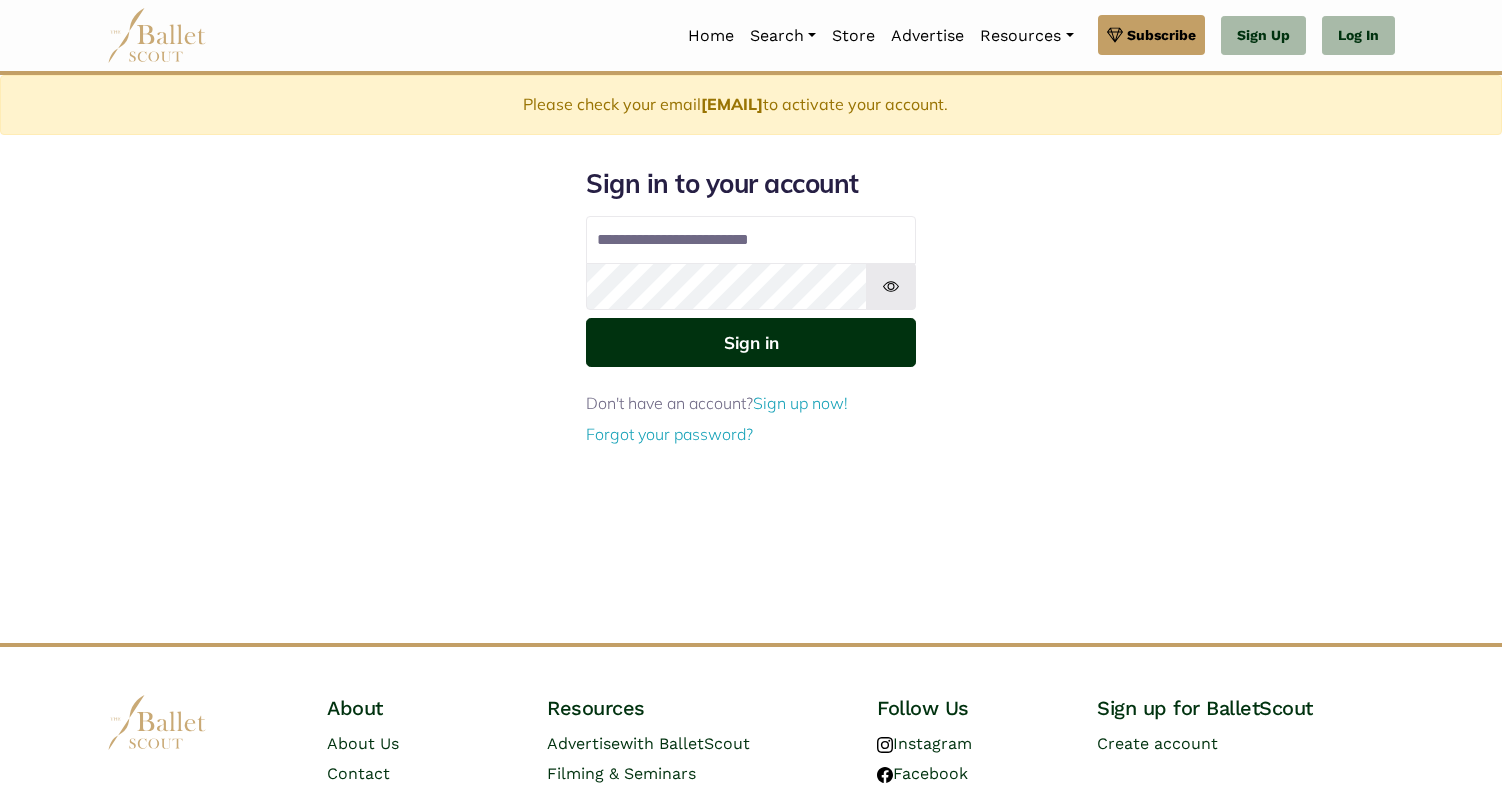 click on "Sign in" at bounding box center [751, 342] 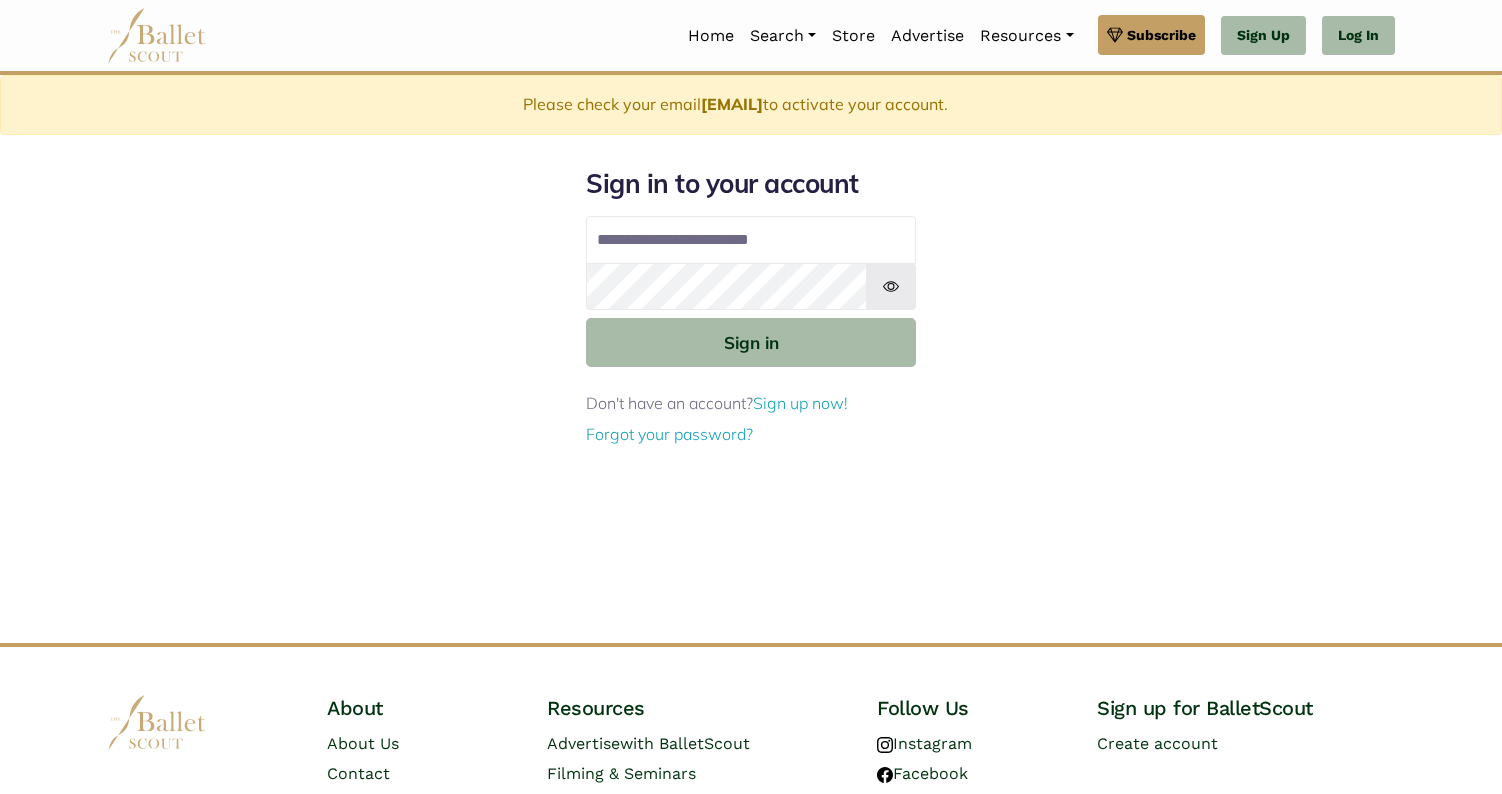 scroll, scrollTop: 0, scrollLeft: 0, axis: both 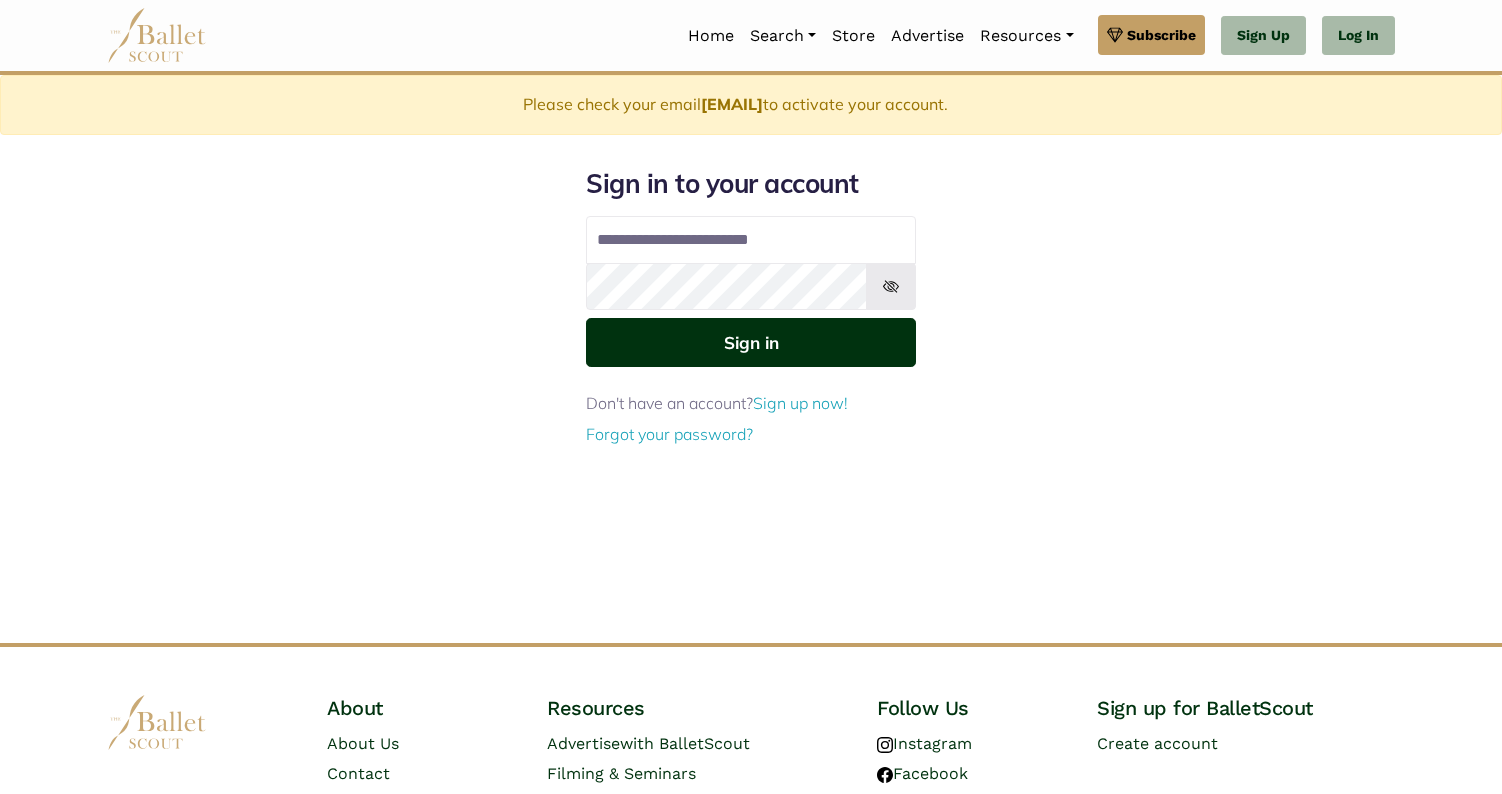 click on "Sign in" at bounding box center (751, 342) 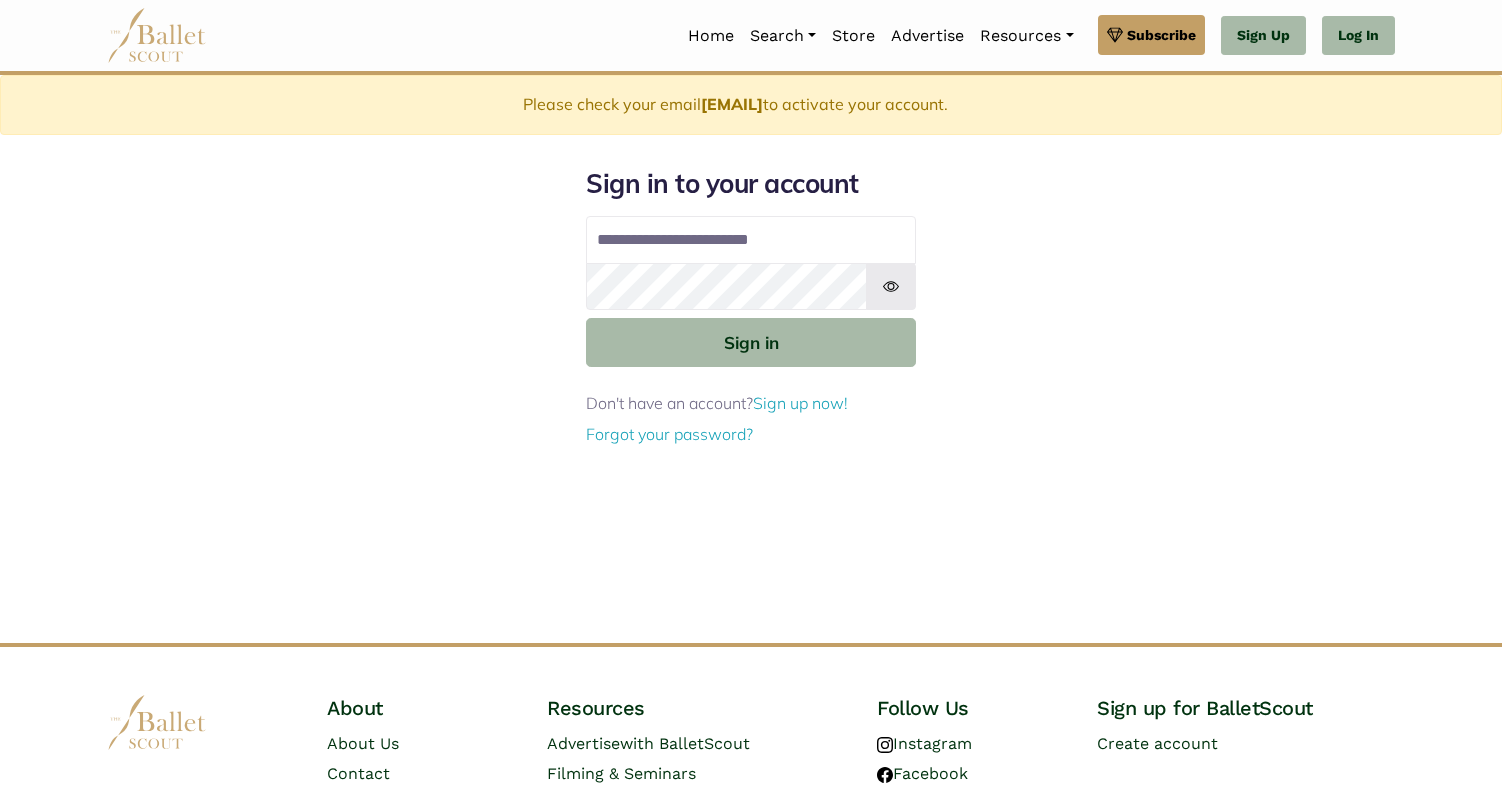 scroll, scrollTop: 0, scrollLeft: 0, axis: both 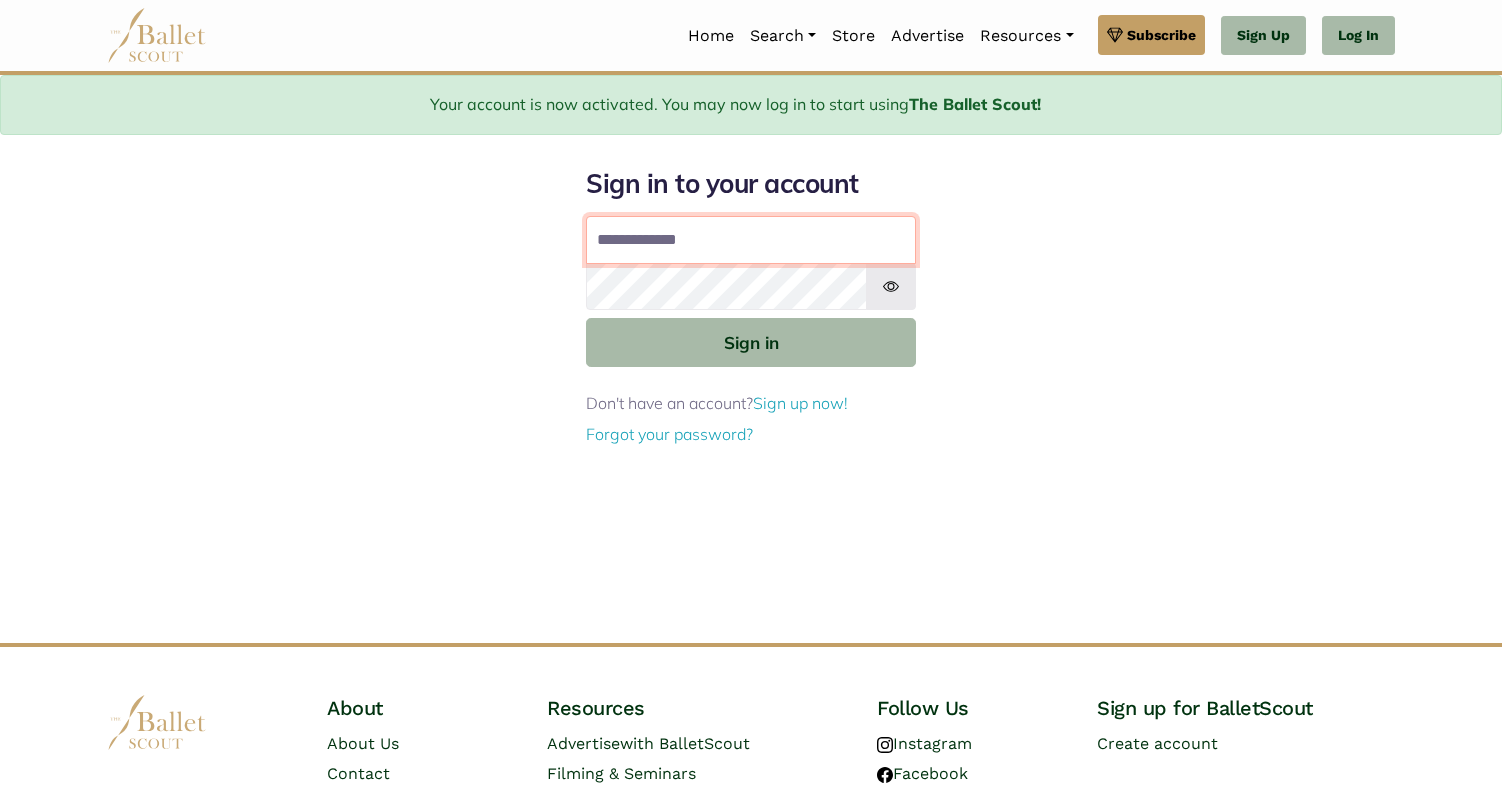 type on "**********" 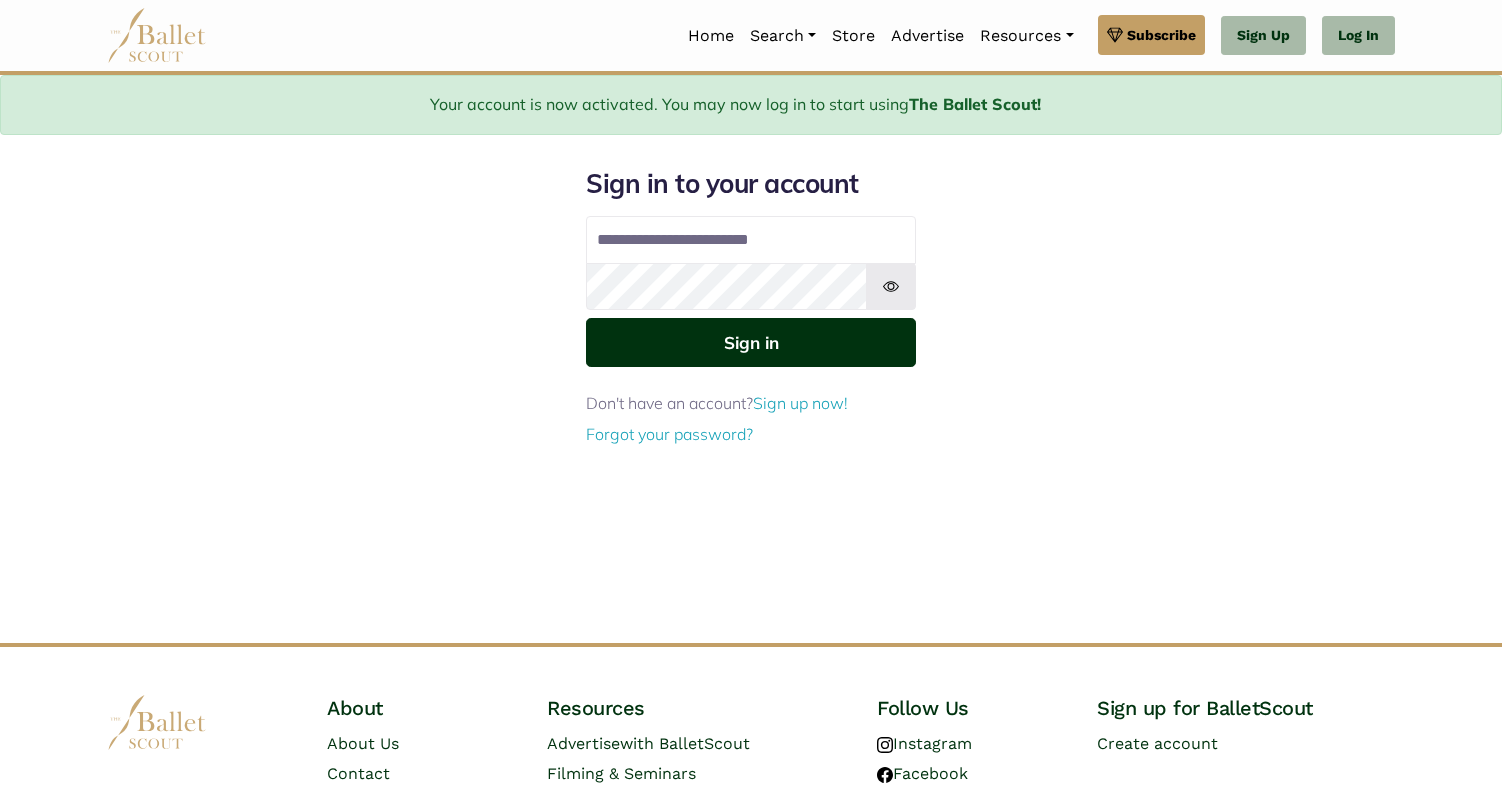 click on "Sign in" at bounding box center [751, 342] 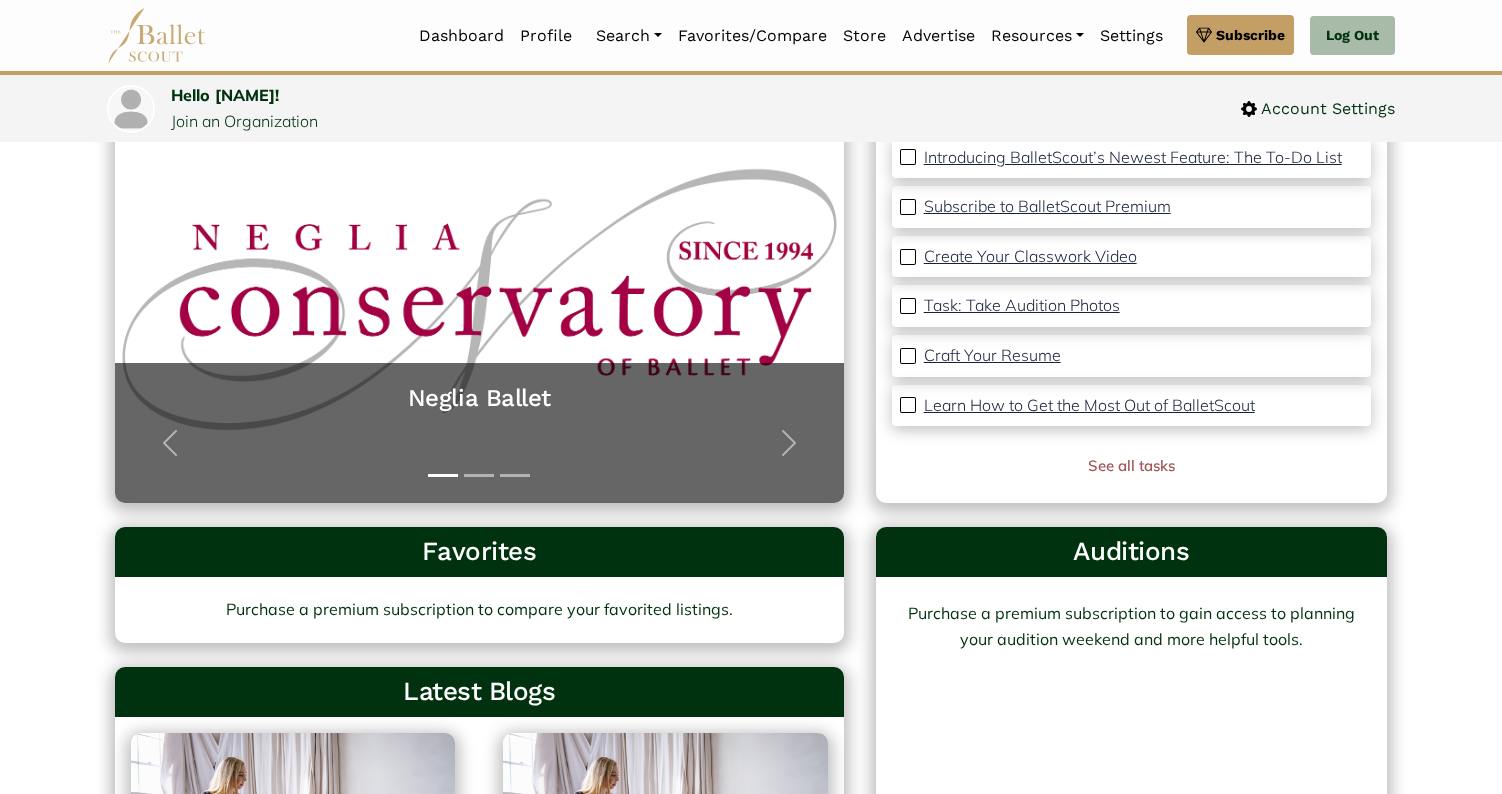 scroll, scrollTop: 222, scrollLeft: 0, axis: vertical 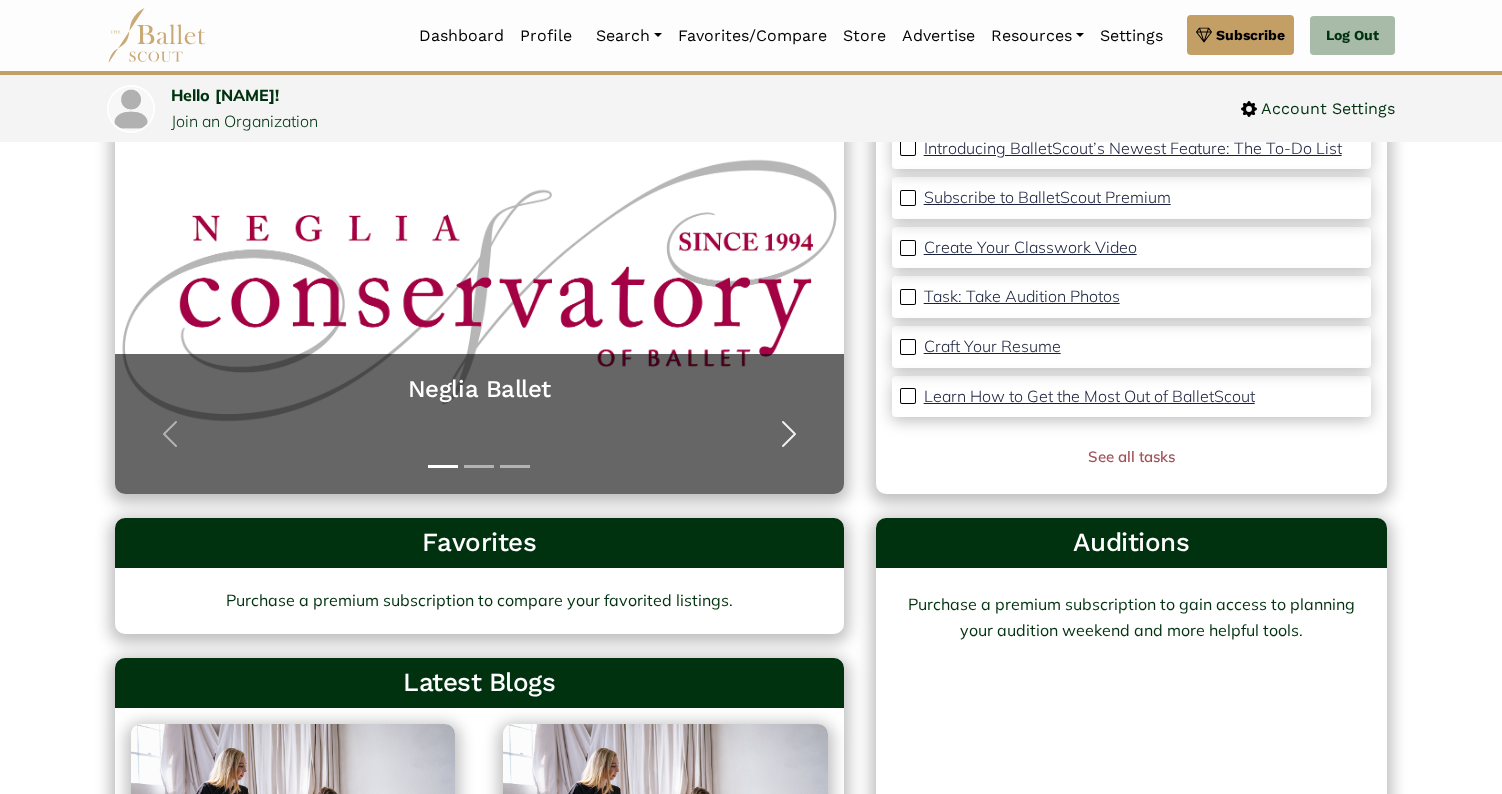 click at bounding box center [789, 434] 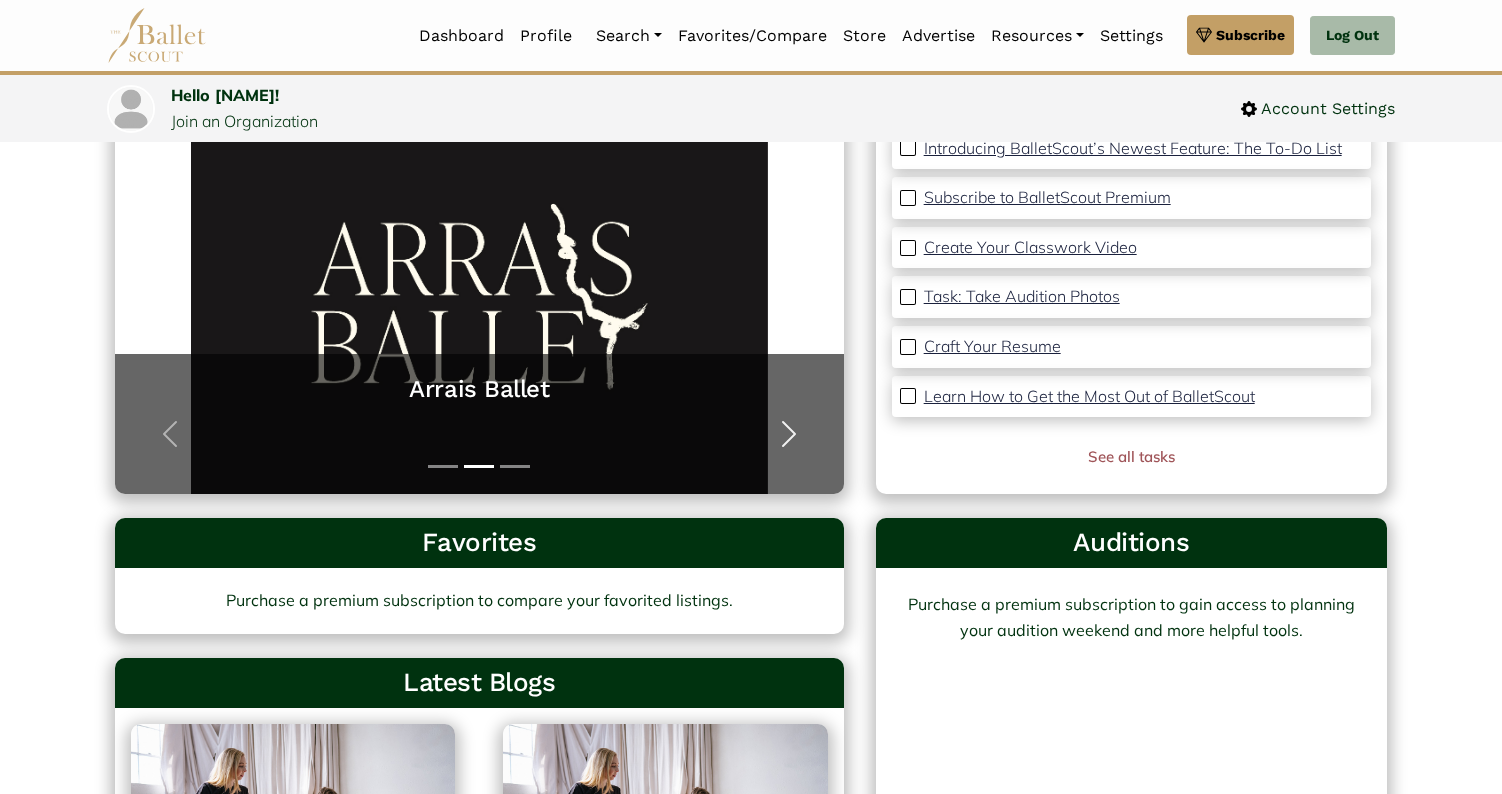 click at bounding box center (789, 434) 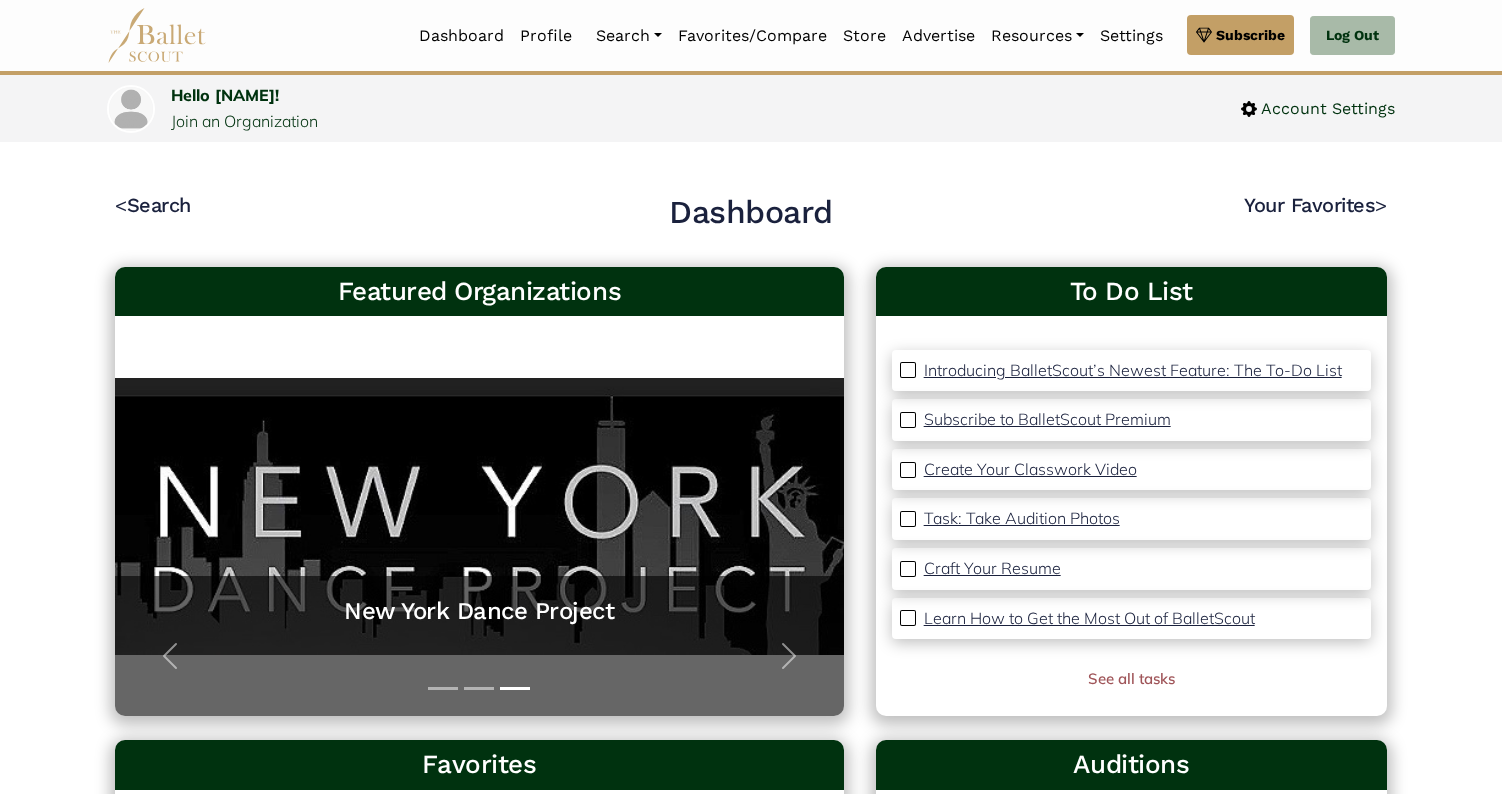 scroll, scrollTop: 0, scrollLeft: 0, axis: both 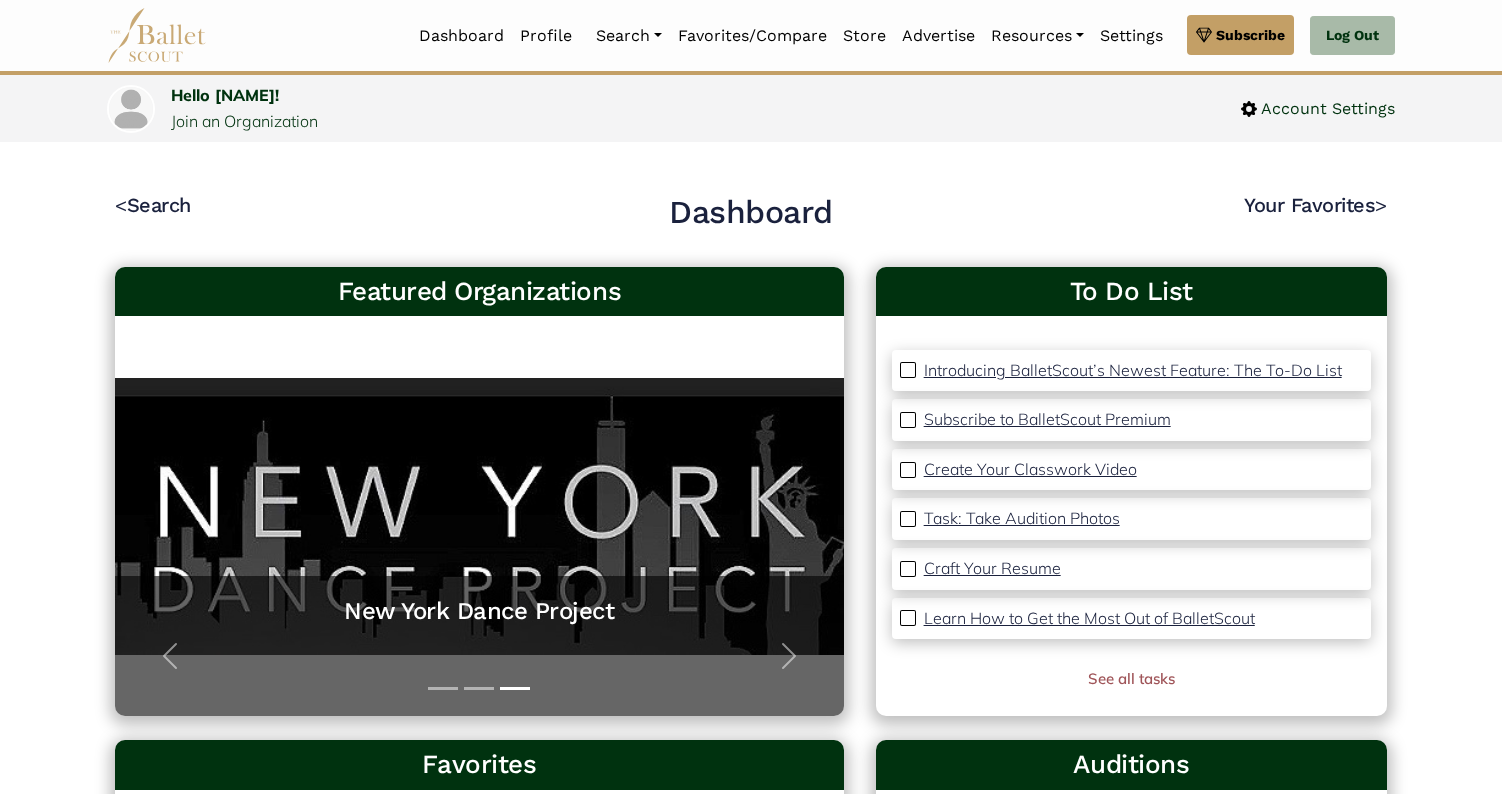 click on "Learn How to Get the Most Out of BalletScout" at bounding box center [1089, 618] 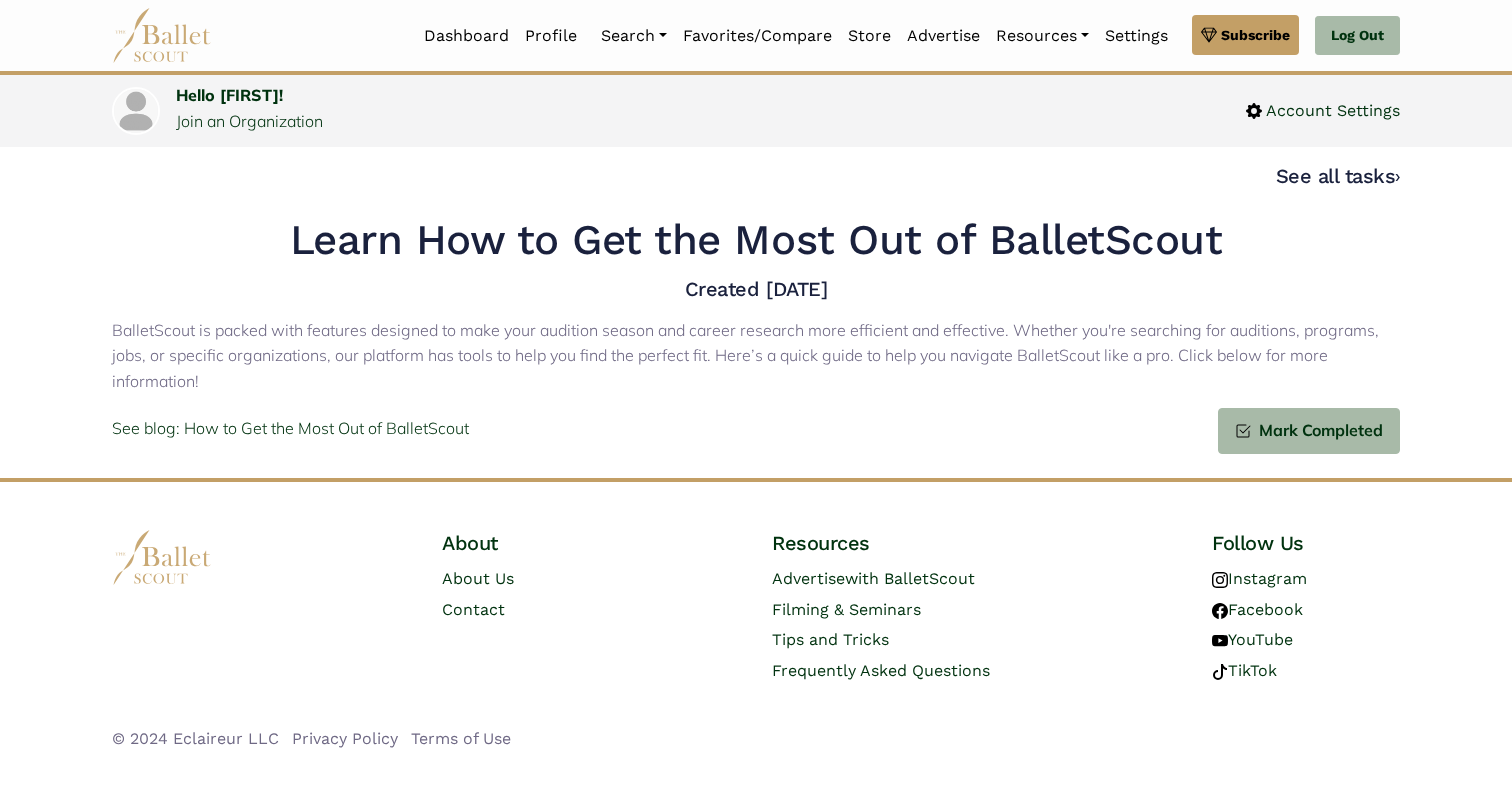 scroll, scrollTop: 0, scrollLeft: 0, axis: both 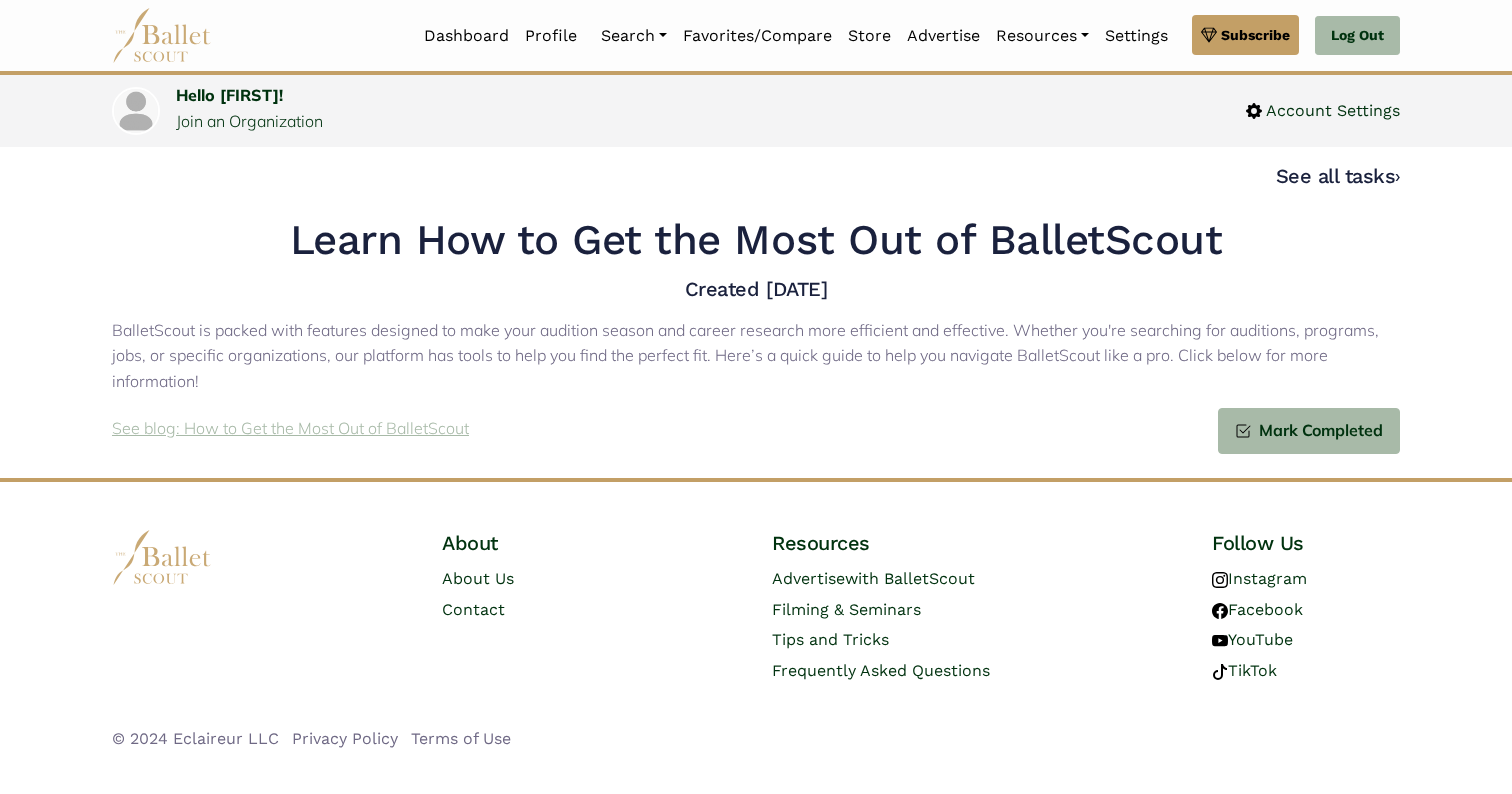 click on "See blog: How to Get the Most Out of BalletScout" at bounding box center [290, 429] 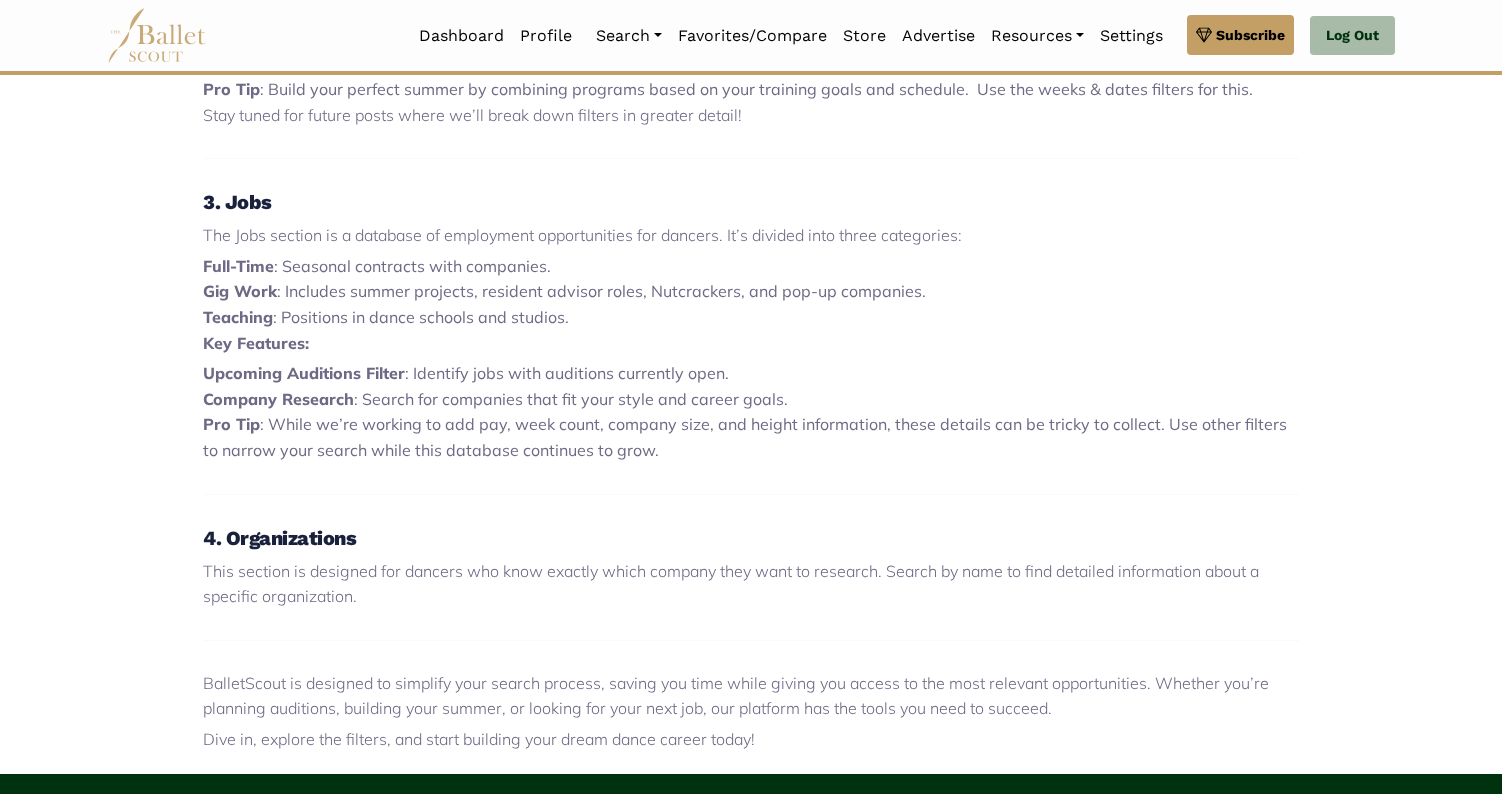 scroll, scrollTop: 1335, scrollLeft: 0, axis: vertical 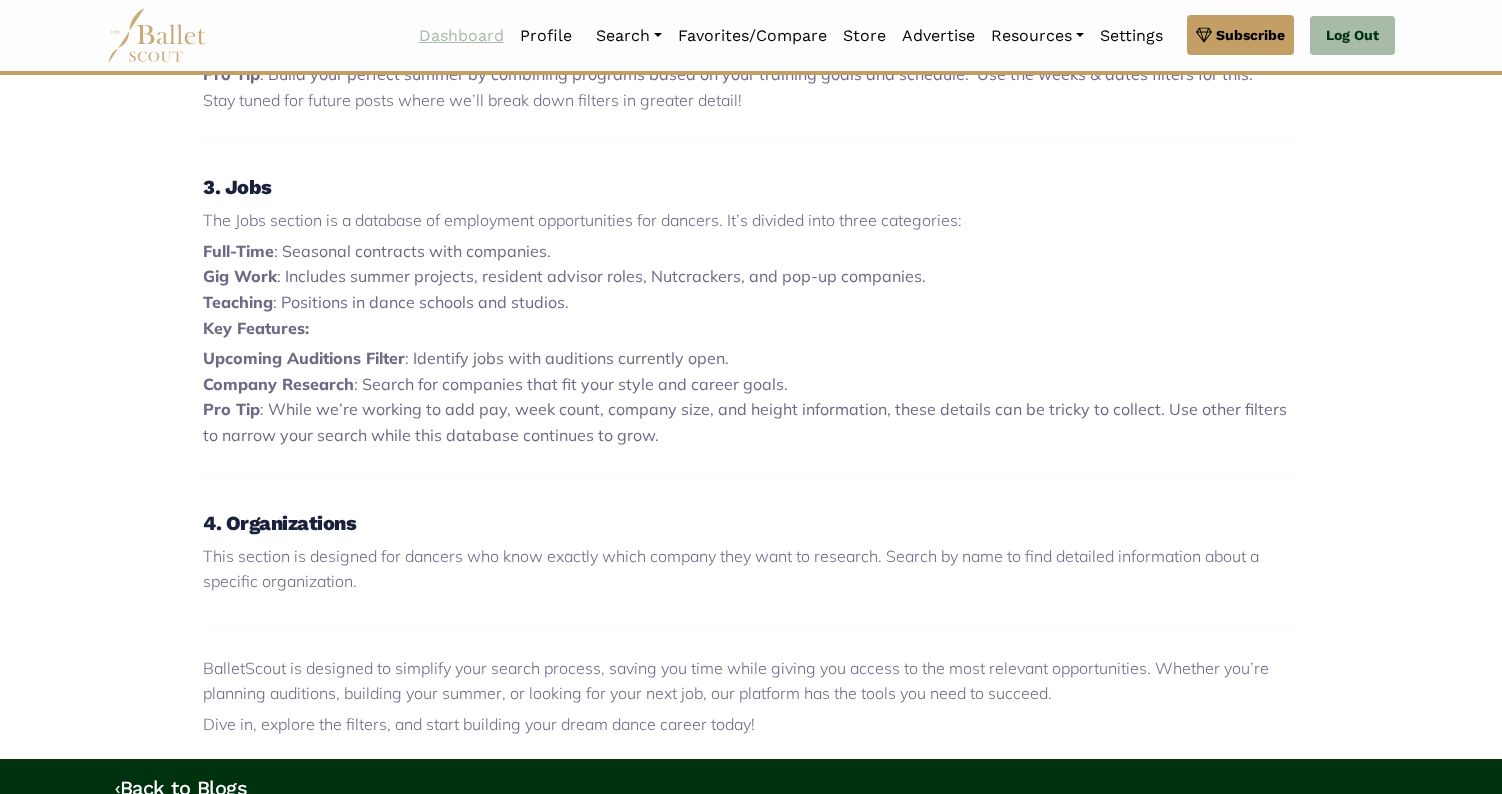 click on "Dashboard" at bounding box center (461, 36) 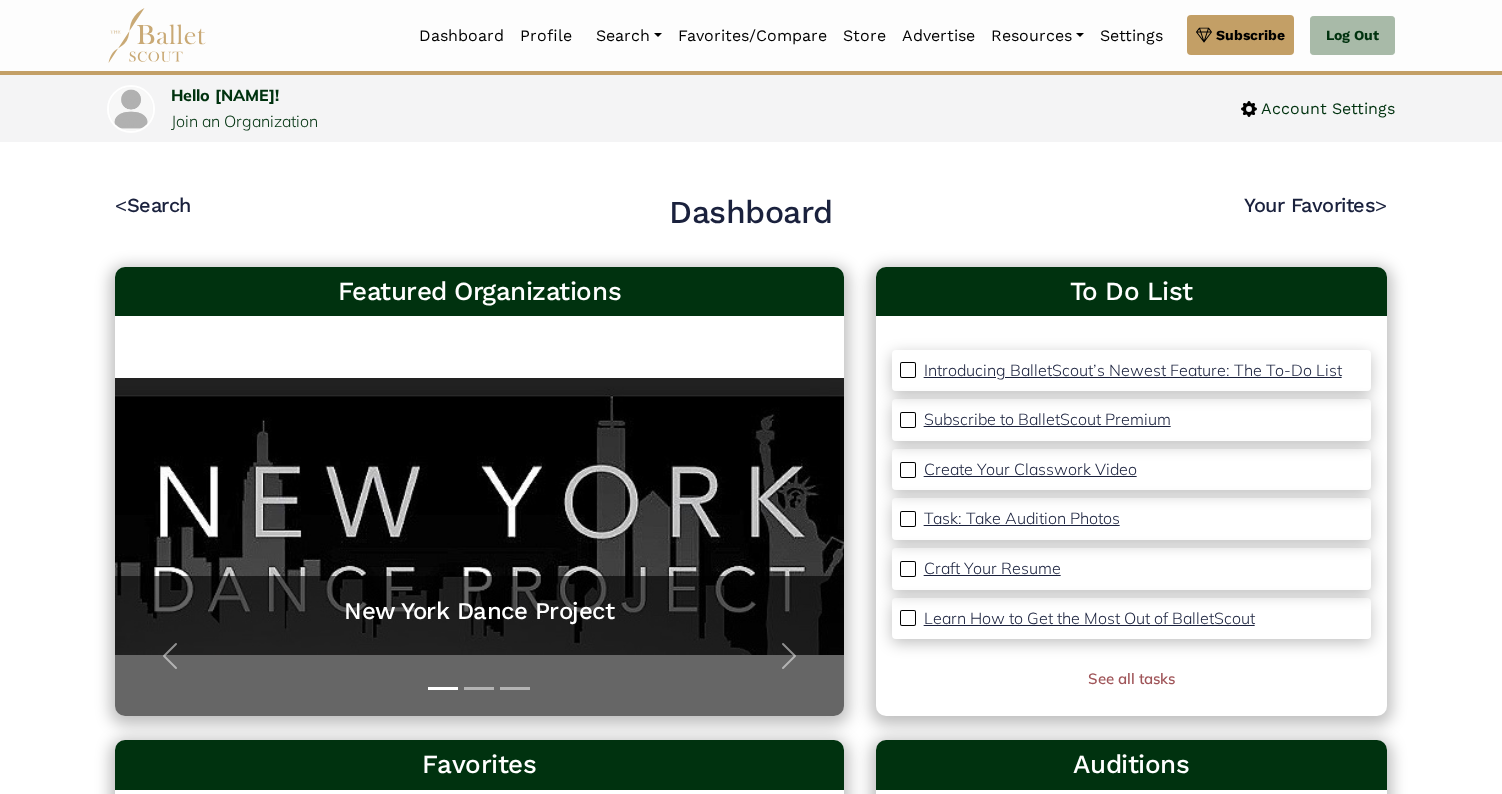 scroll, scrollTop: 0, scrollLeft: 0, axis: both 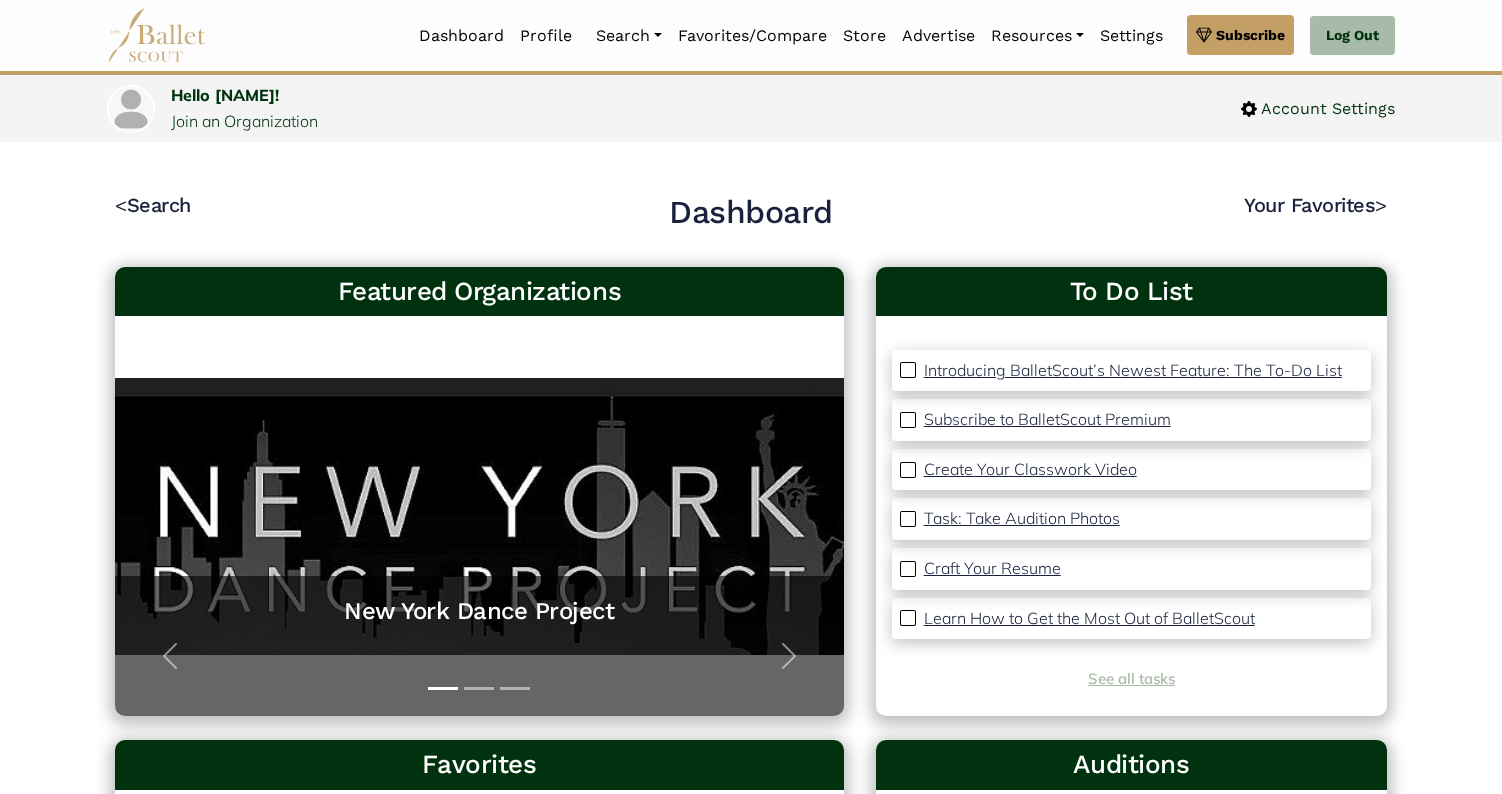 click on "See all tasks" at bounding box center [1131, 678] 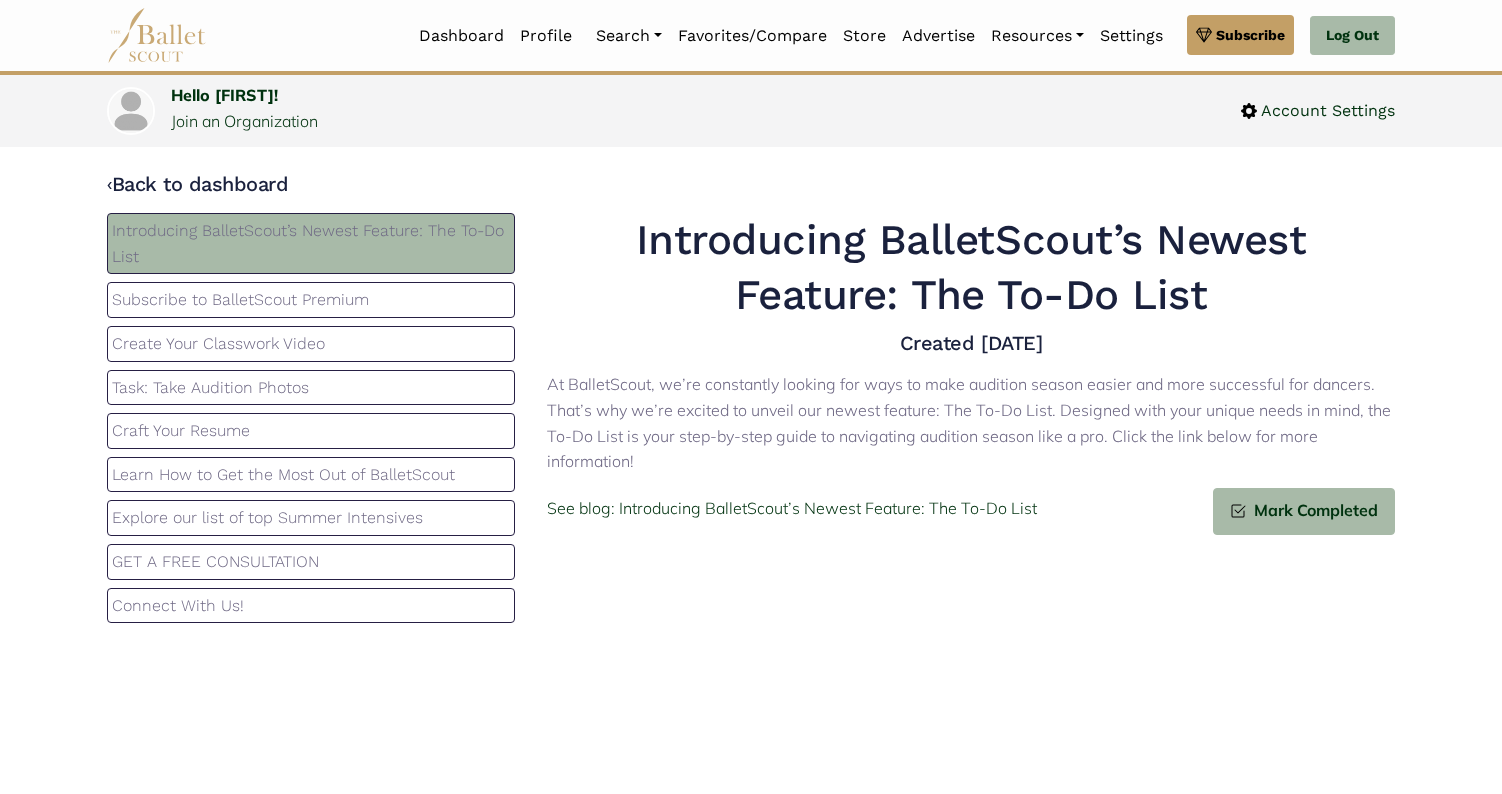 scroll, scrollTop: 0, scrollLeft: 0, axis: both 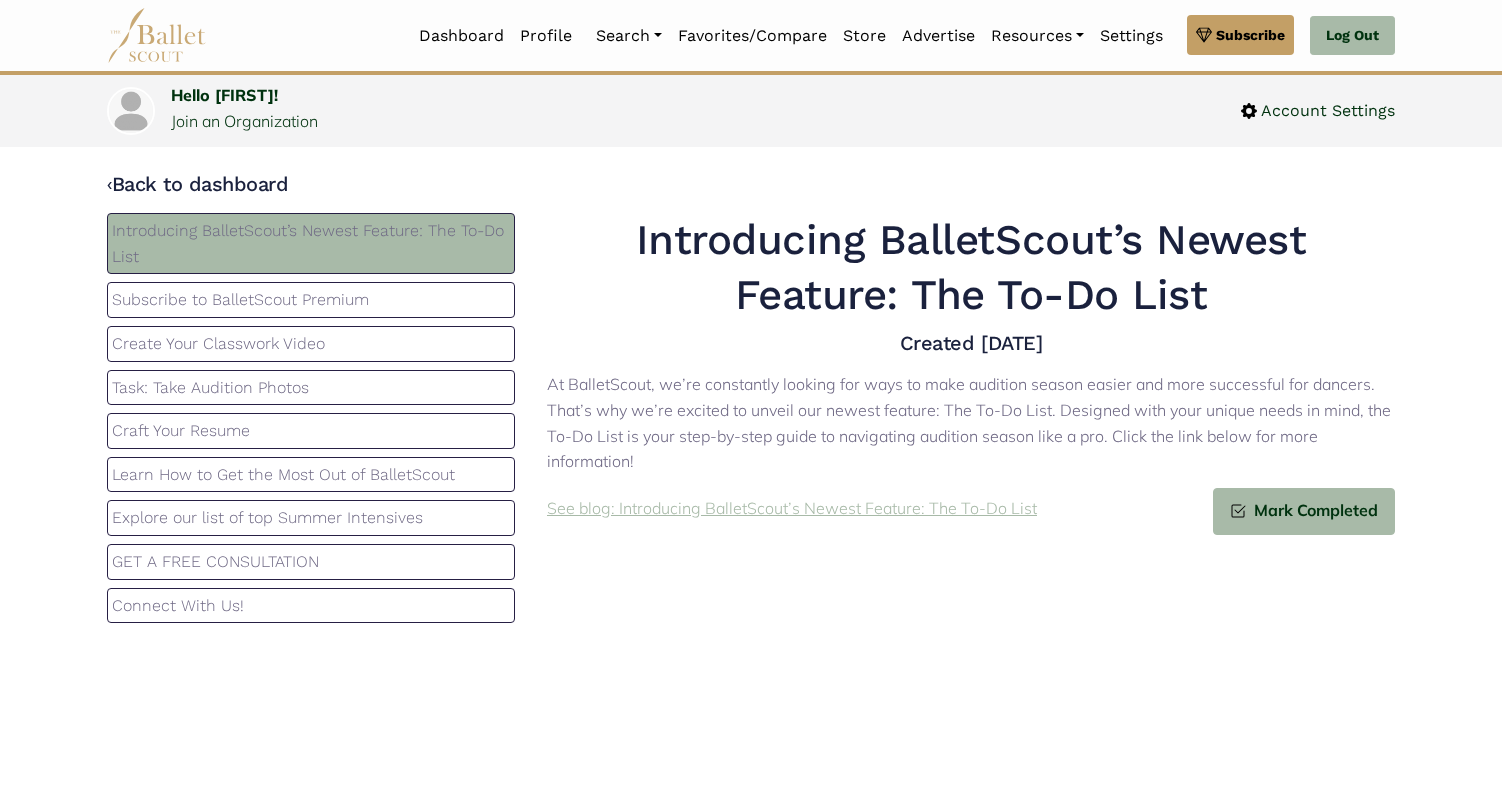 click on "See blog: Introducing BalletScout’s Newest Feature: The To-Do List" at bounding box center (792, 509) 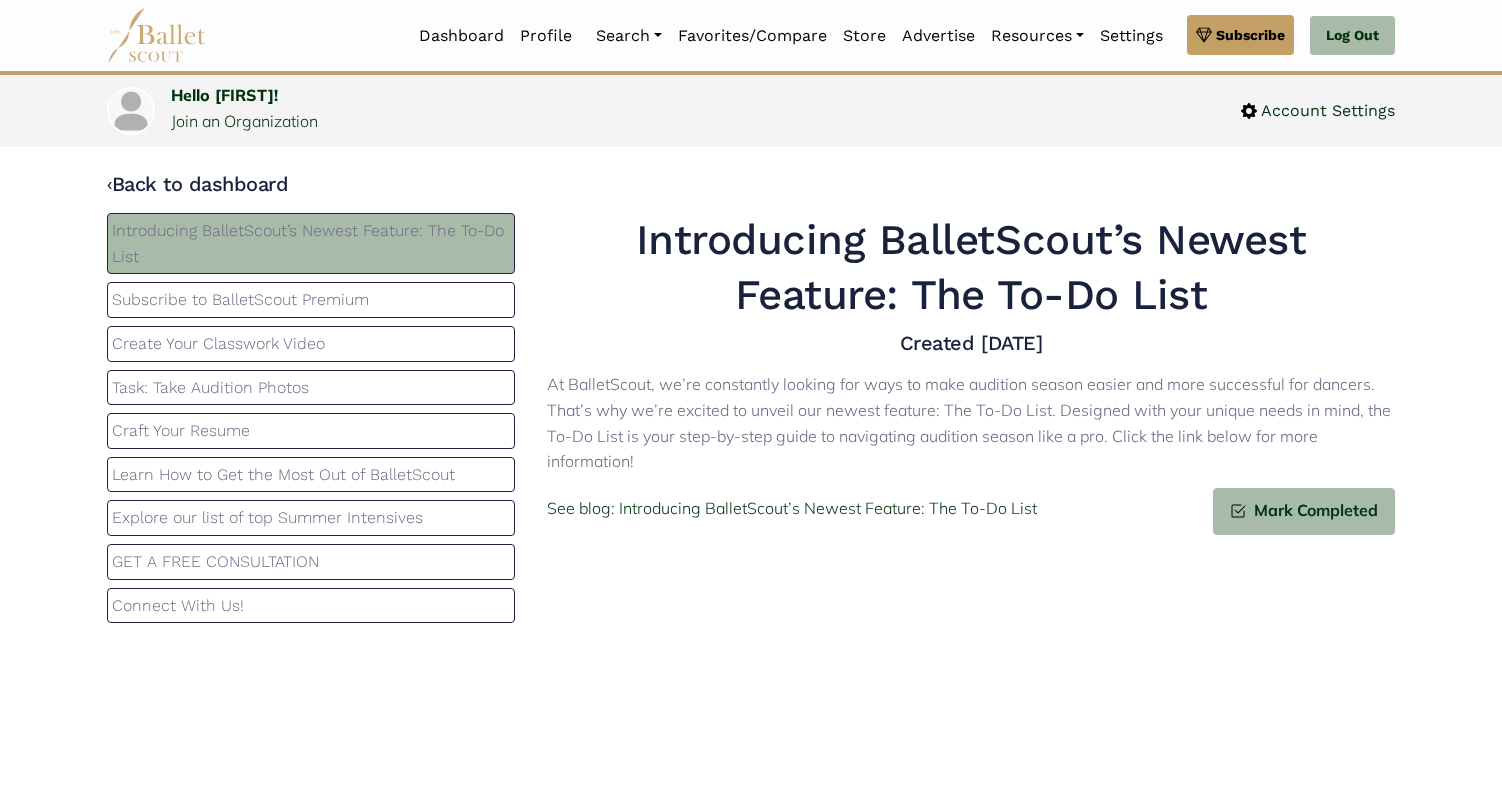 click on "Subscribe to BalletScout Premium" at bounding box center [311, 300] 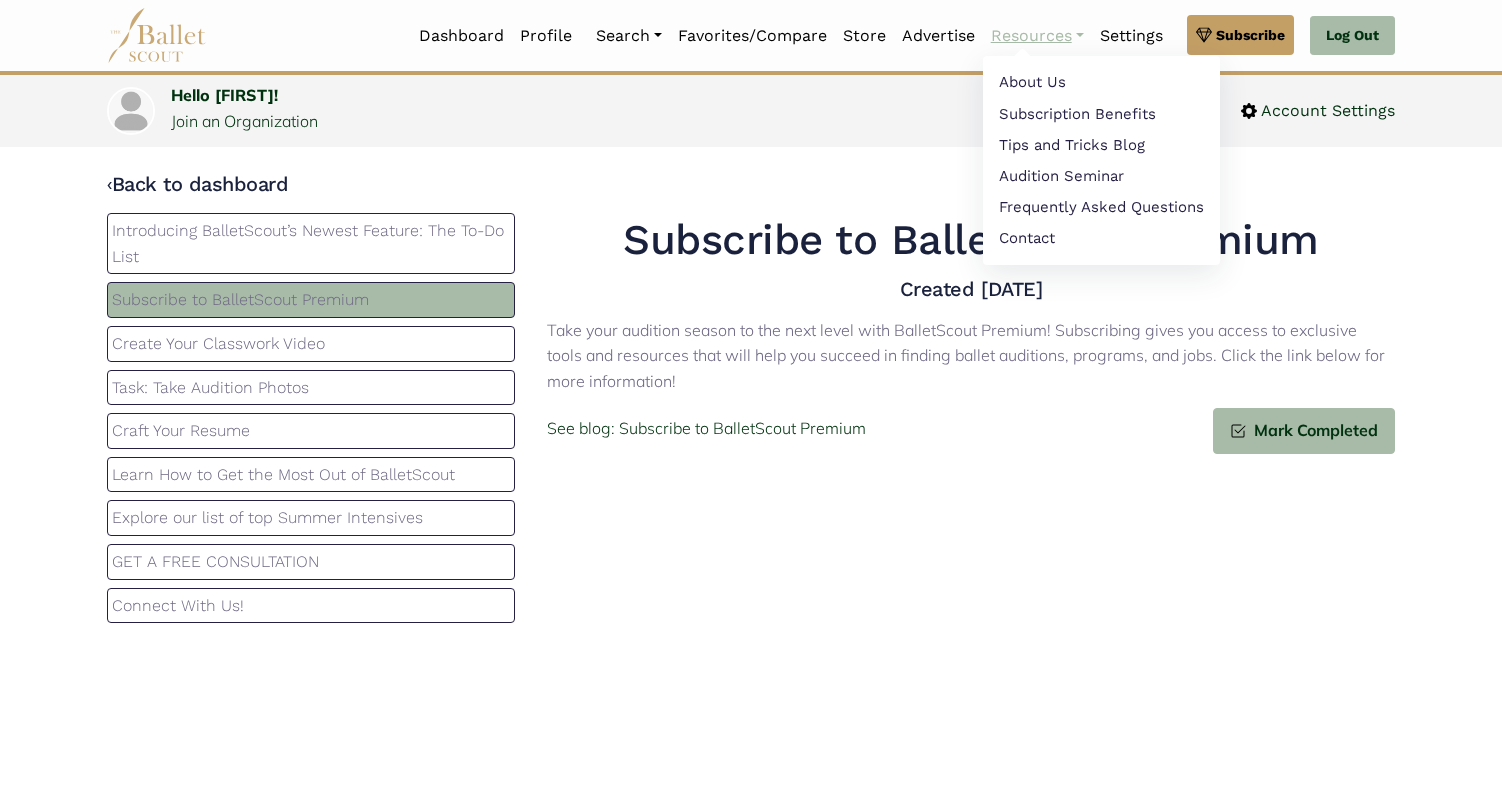 click on "Resources
About Us
Subscription Benefits
Tips and Tricks Blog
Audition Seminar" at bounding box center [1037, 36] 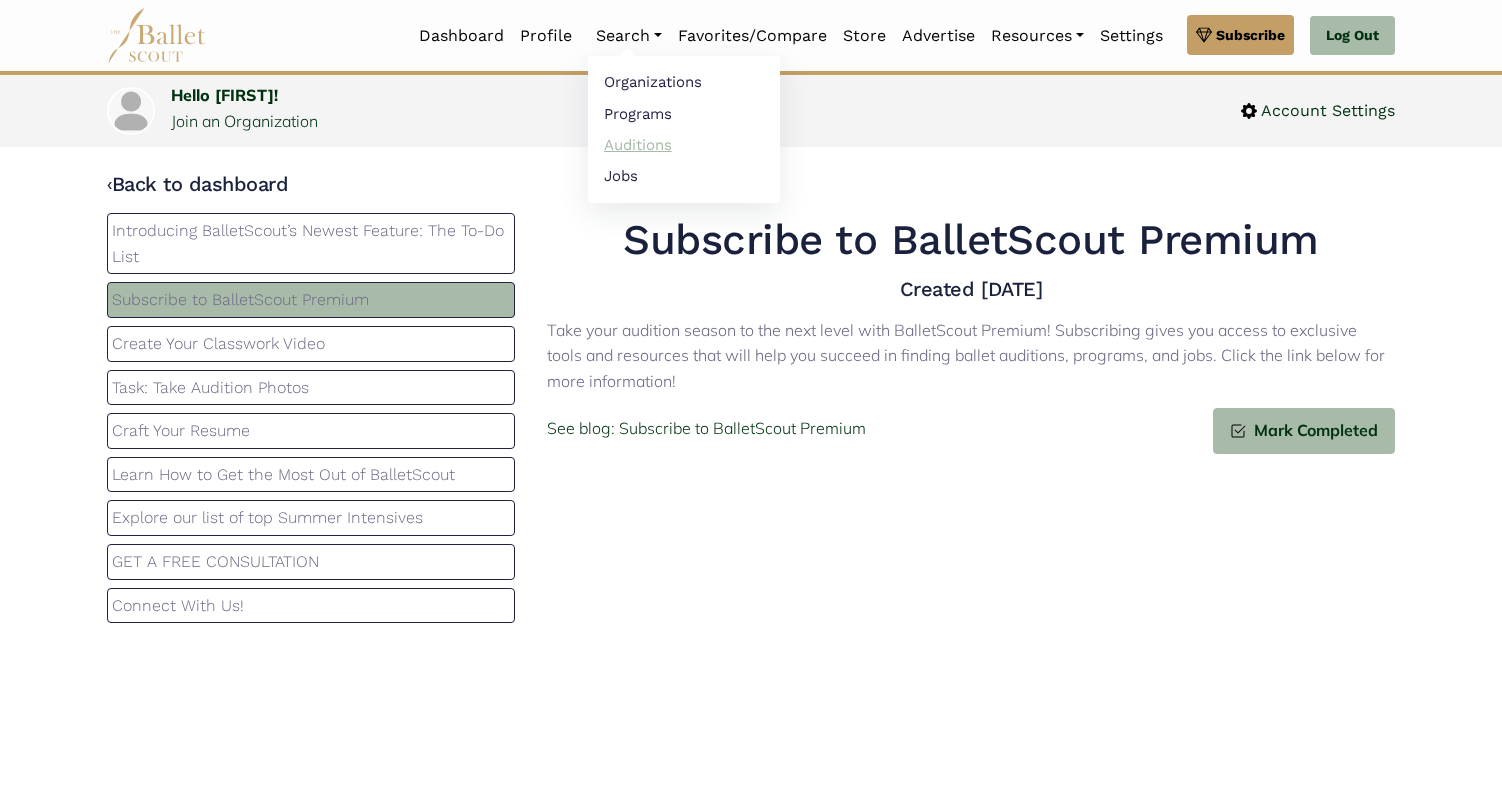 click on "Auditions" at bounding box center [684, 144] 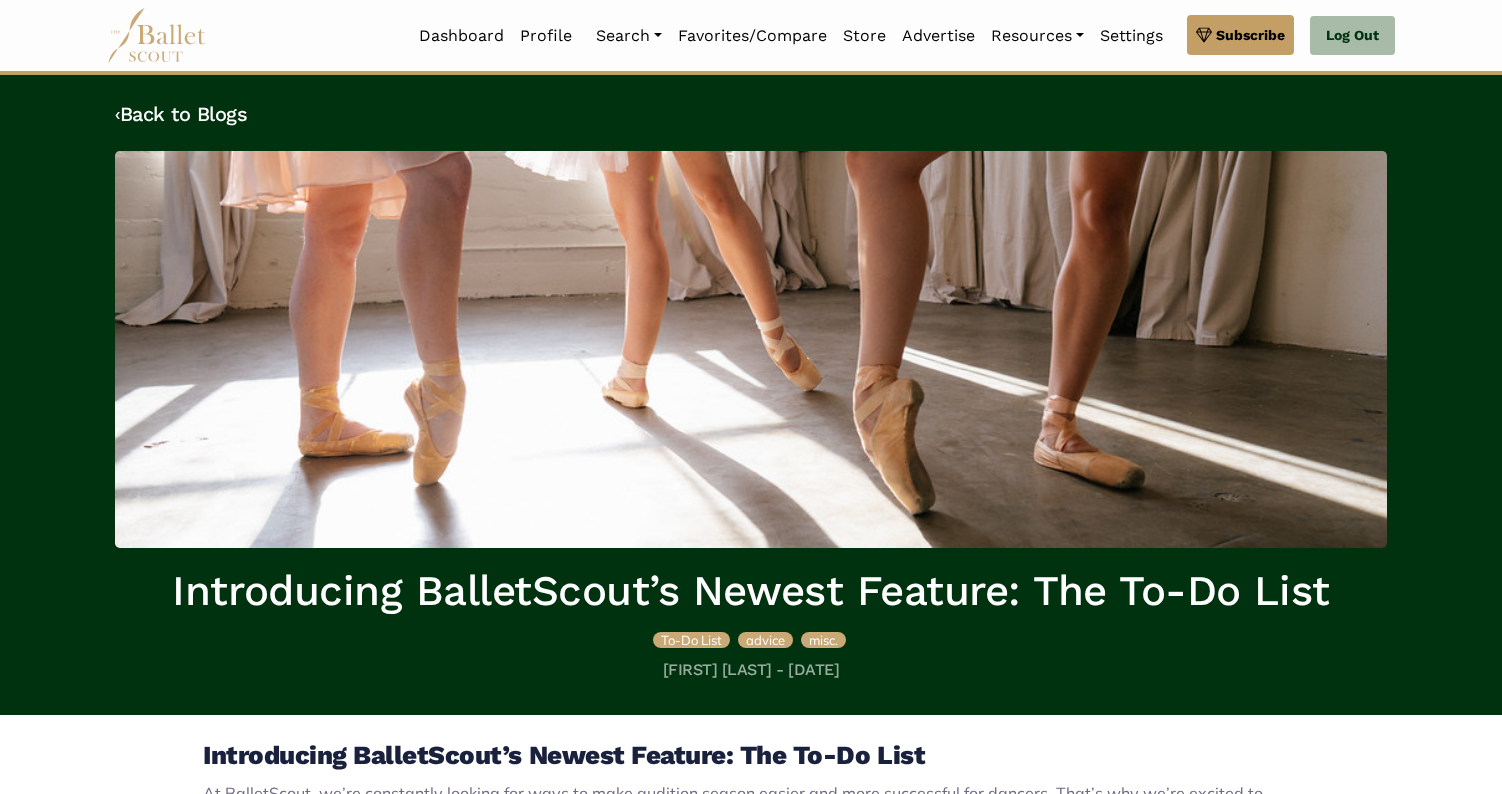scroll, scrollTop: 0, scrollLeft: 0, axis: both 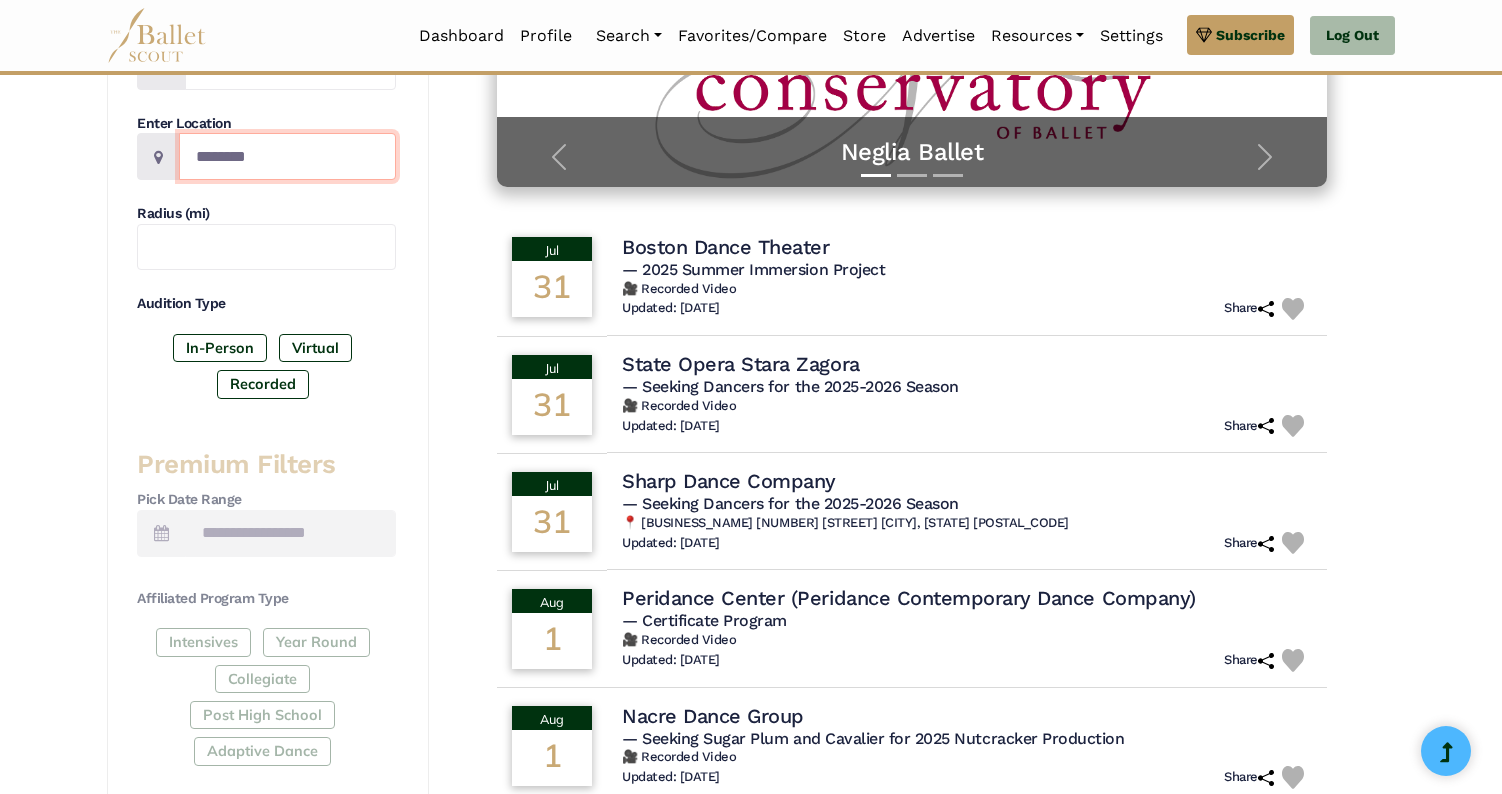 click at bounding box center [287, 156] 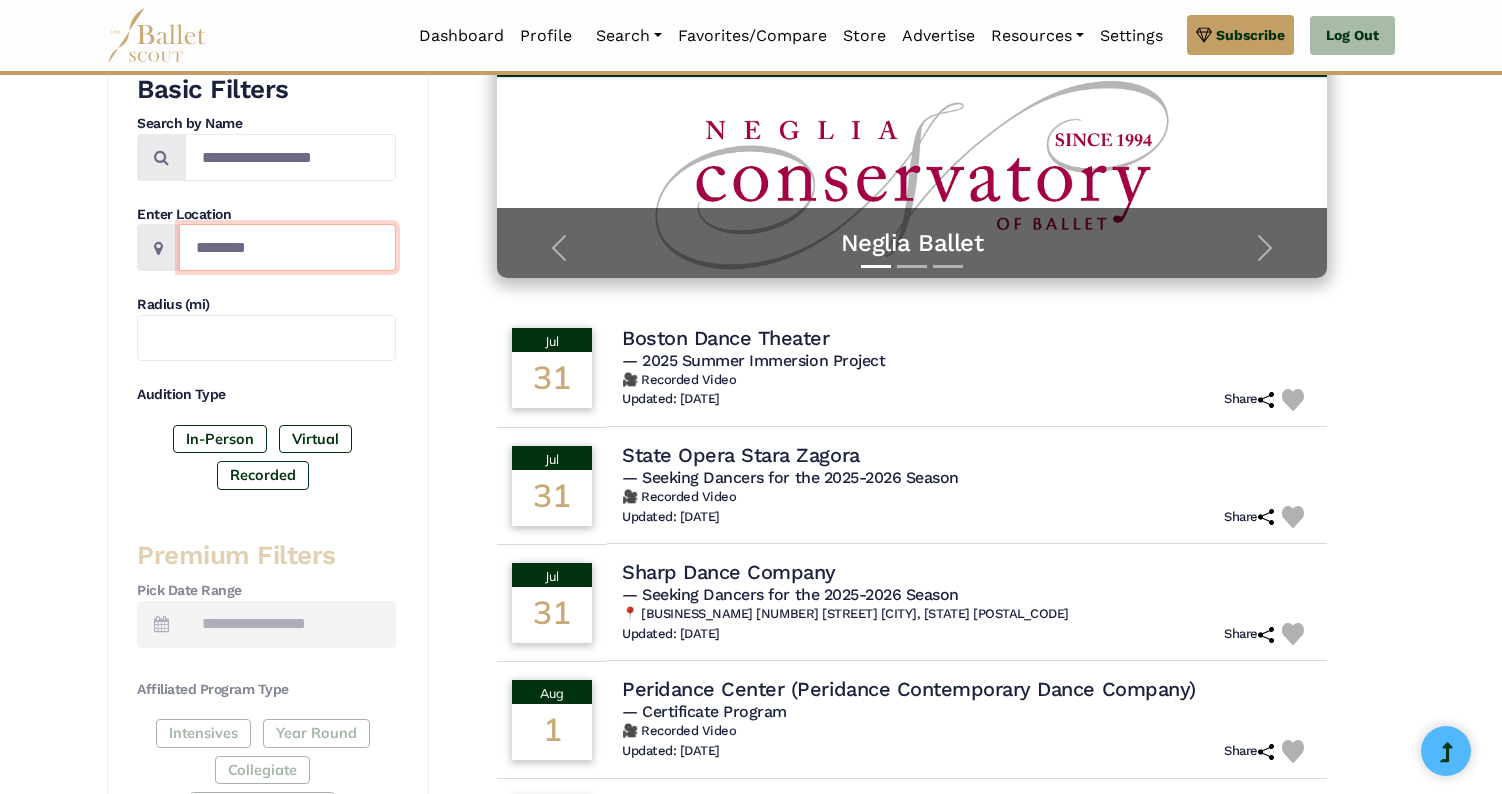 scroll, scrollTop: 362, scrollLeft: 0, axis: vertical 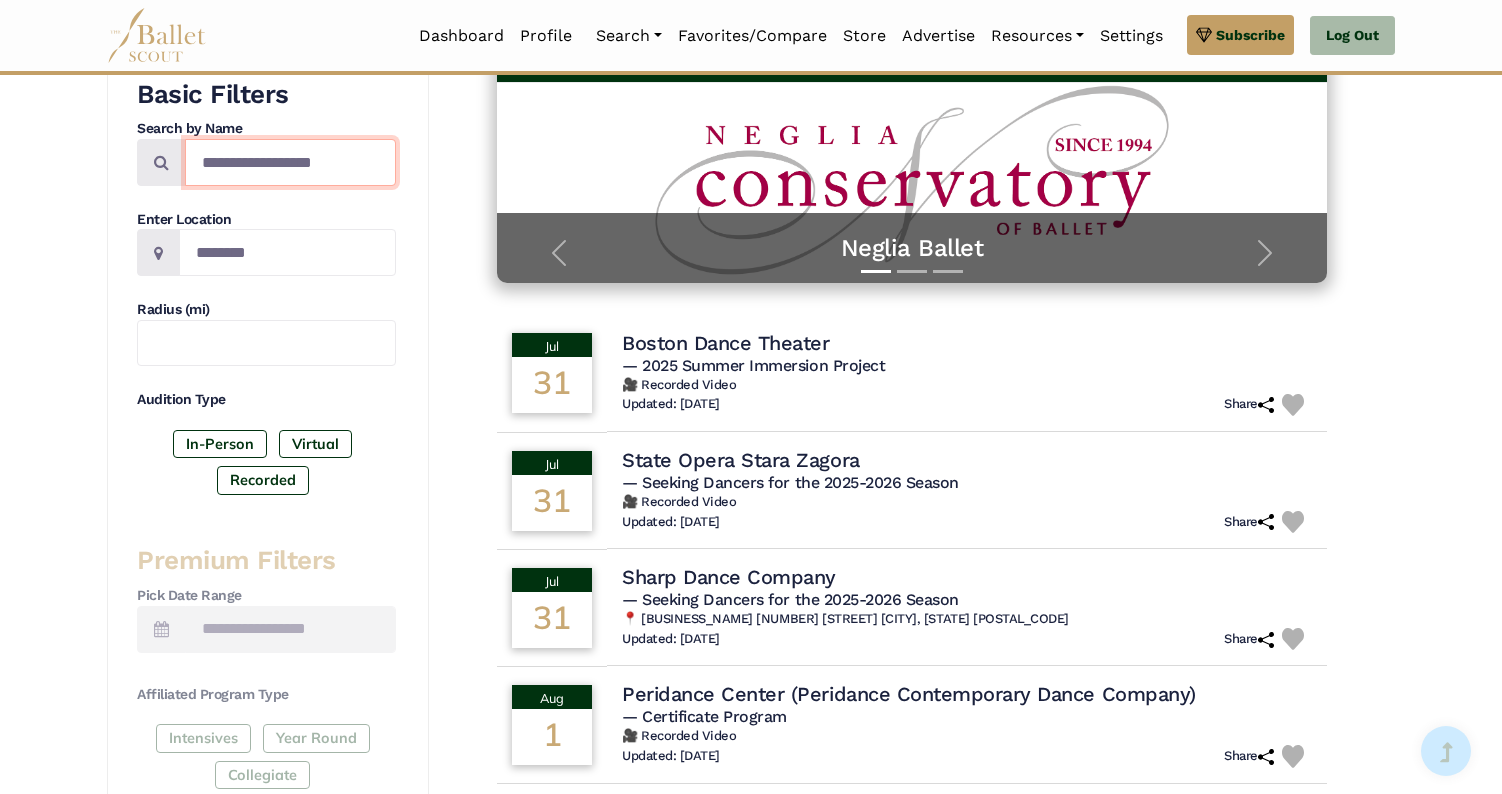 click at bounding box center [290, 162] 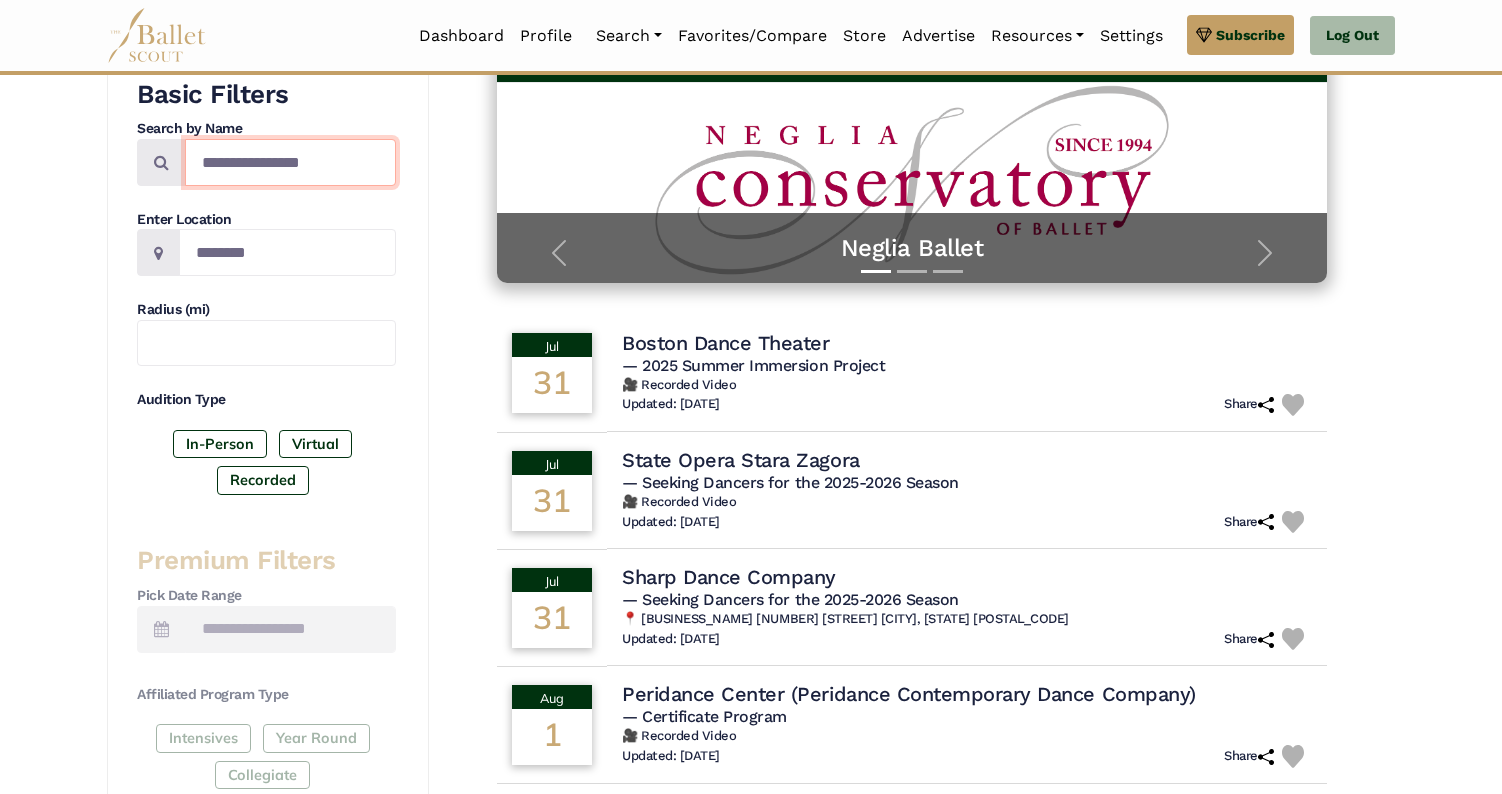 type on "**********" 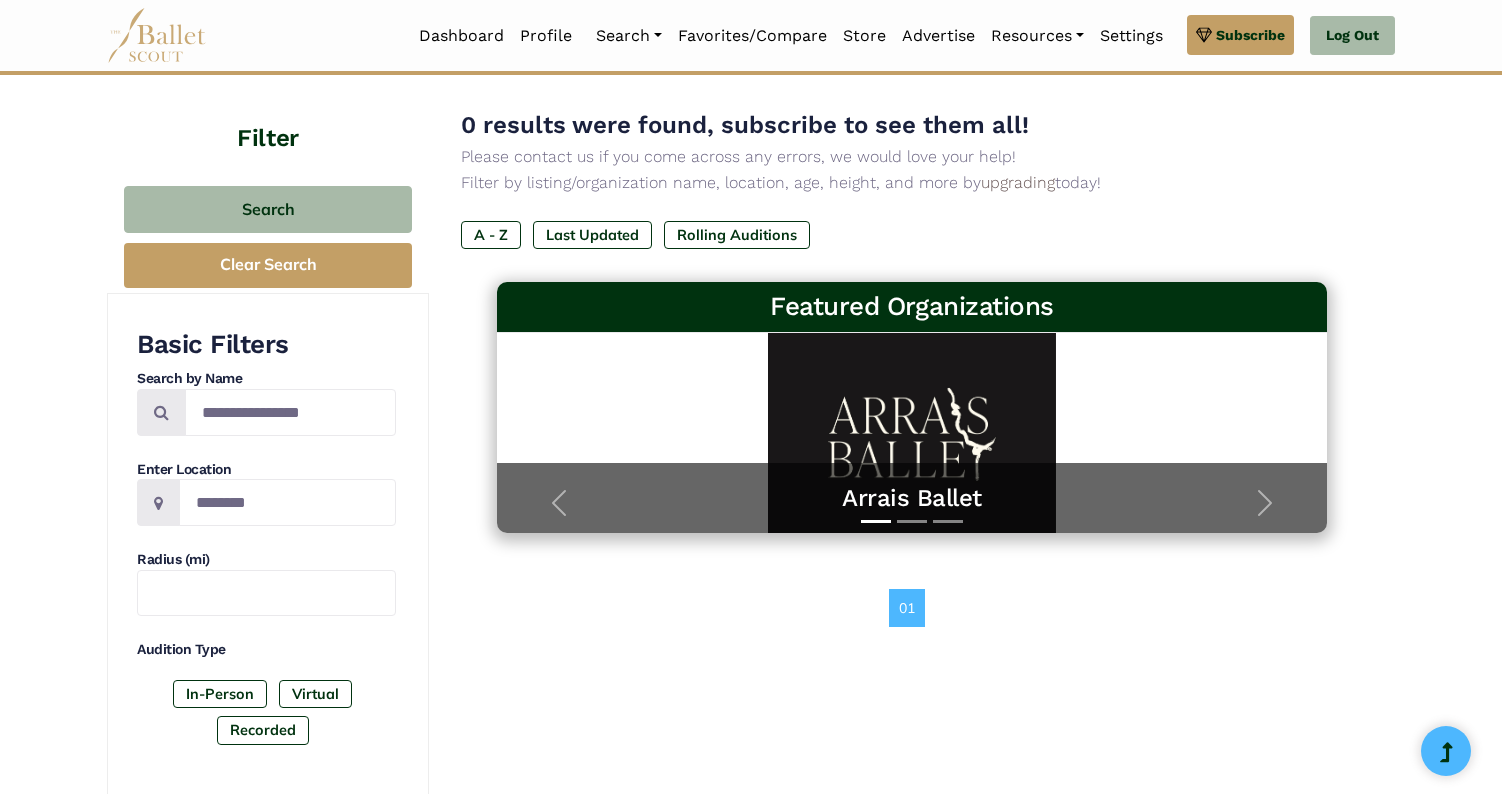 scroll, scrollTop: 79, scrollLeft: 0, axis: vertical 